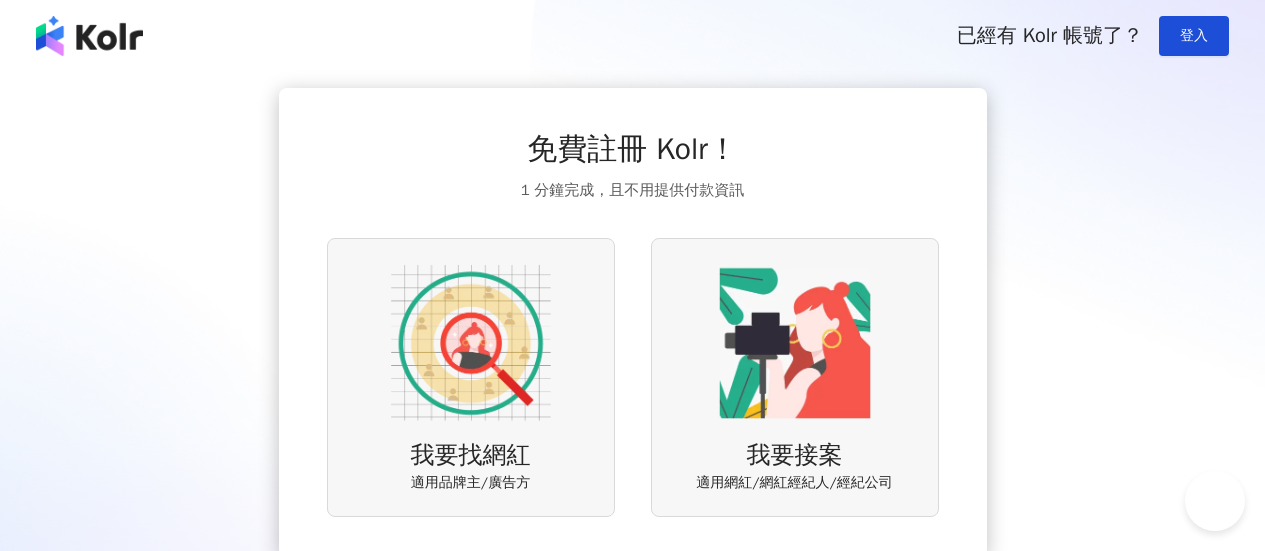 scroll, scrollTop: 0, scrollLeft: 0, axis: both 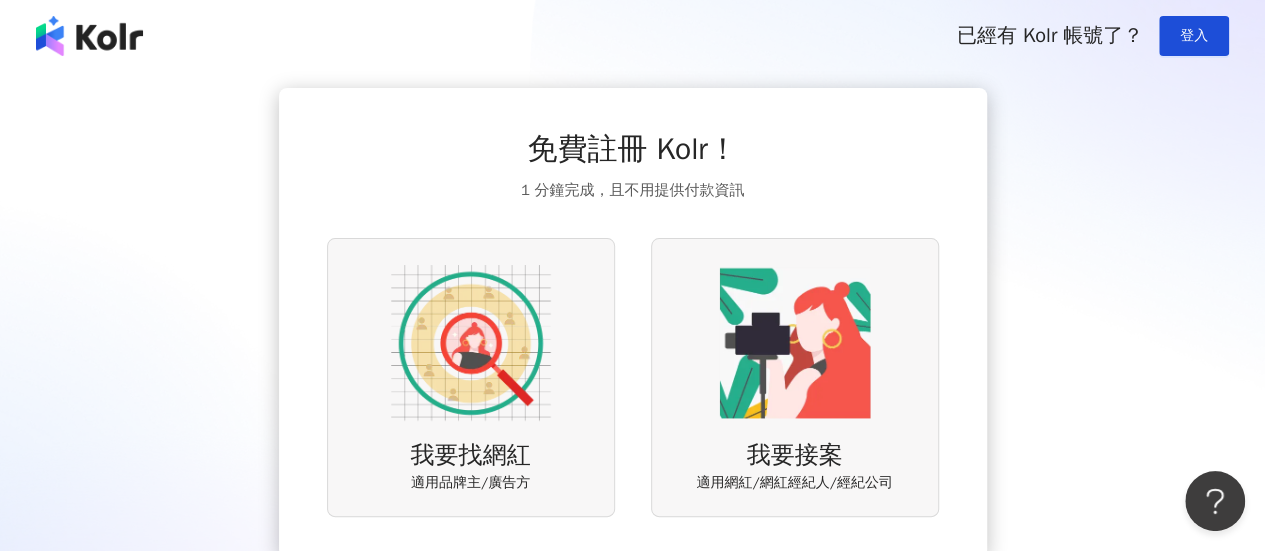 click on "免費註冊 Kolr！ 1 分鐘完成，且不用提供付款資訊 我要找網紅 適用品牌主/廣告方 我要接案 適用網紅/網紅經紀人/經紀公司" at bounding box center [632, 322] 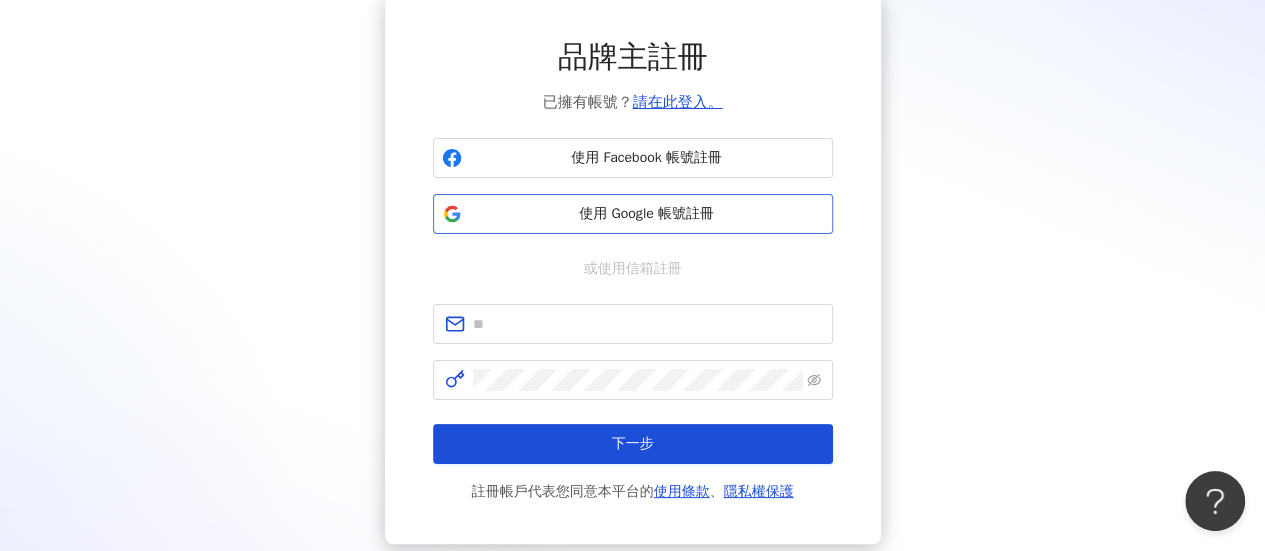 scroll, scrollTop: 0, scrollLeft: 0, axis: both 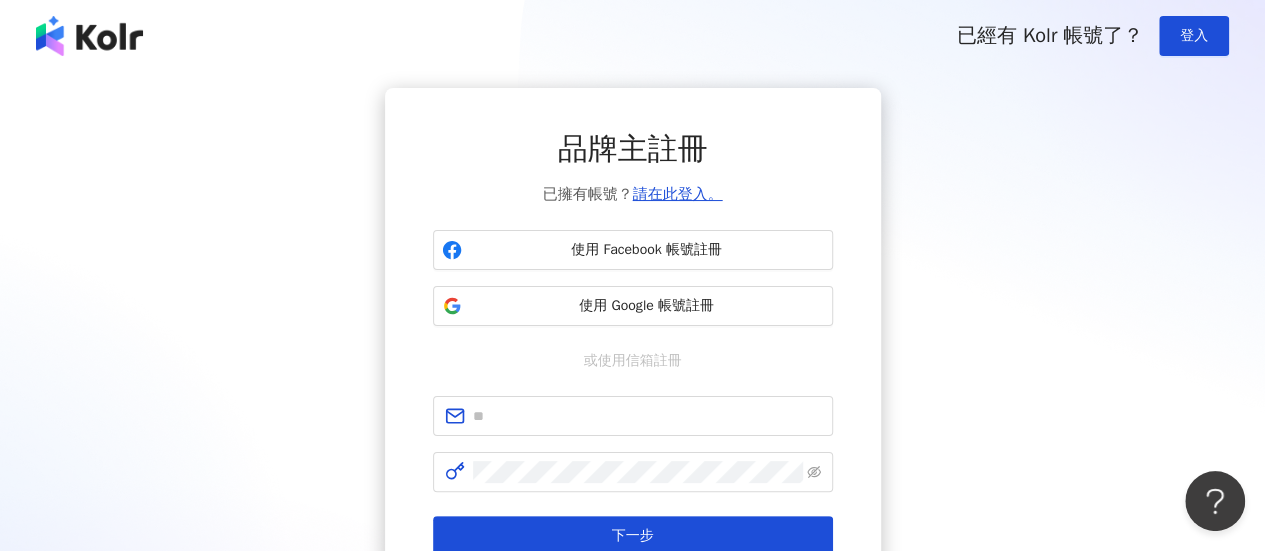 click on "品牌主註冊 已擁有帳號？ 請在此登入。 使用 Facebook 帳號註冊 使用 Google 帳號註冊 或使用信箱註冊 下一步 註冊帳戶代表您同意本平台的 使用條款 、 隱私權保護" at bounding box center [632, 362] 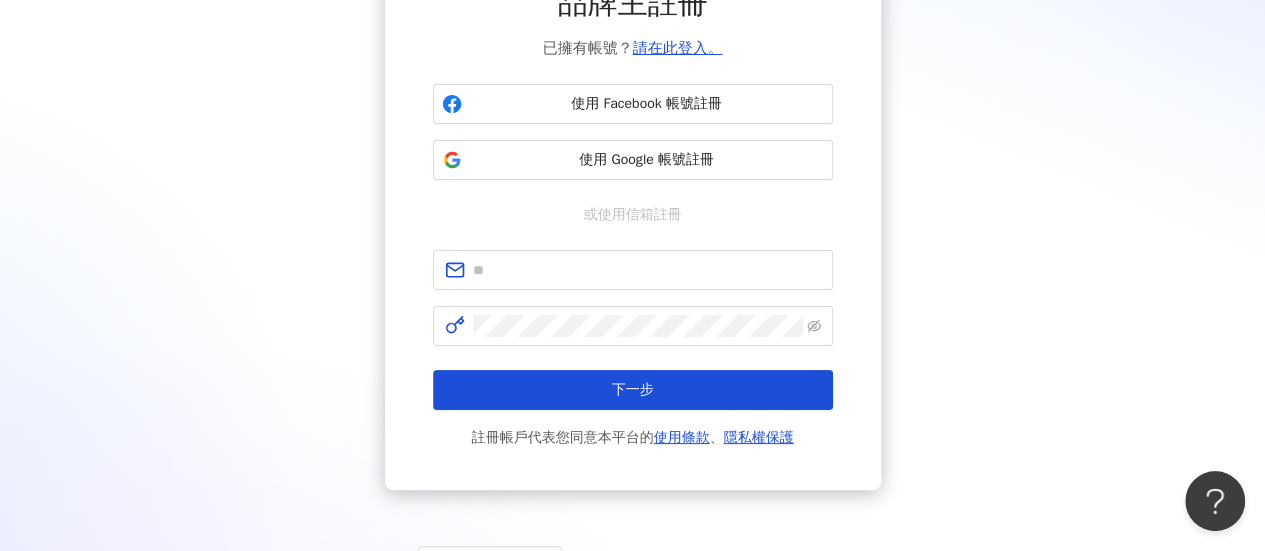 scroll, scrollTop: 0, scrollLeft: 0, axis: both 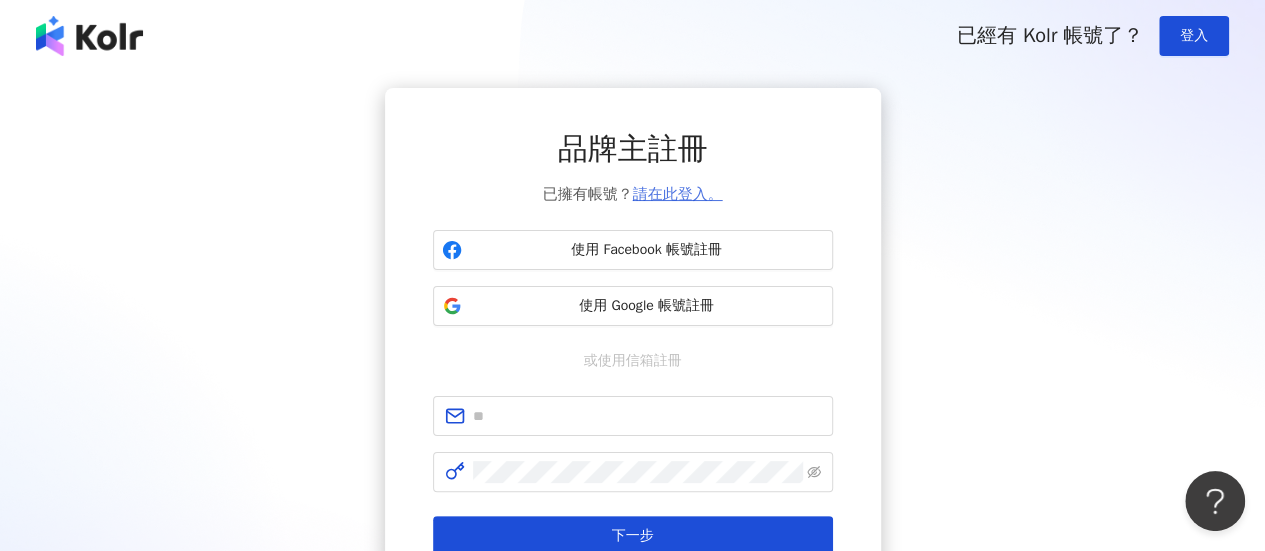 click on "請在此登入。" at bounding box center [678, 194] 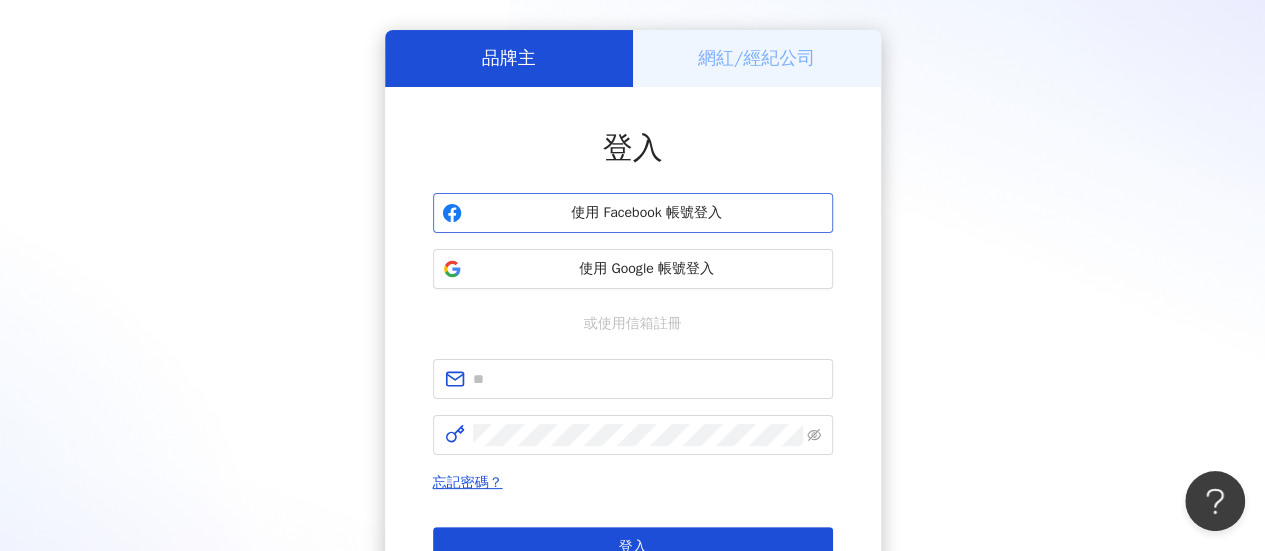 scroll, scrollTop: 100, scrollLeft: 0, axis: vertical 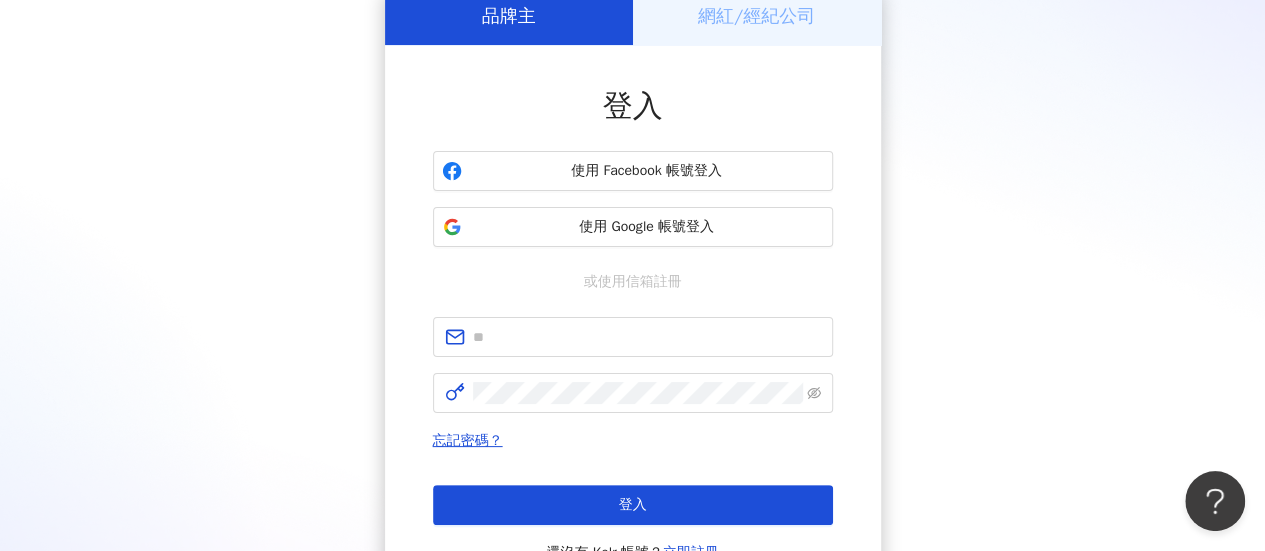 click on "網紅/經紀公司" at bounding box center [756, 16] 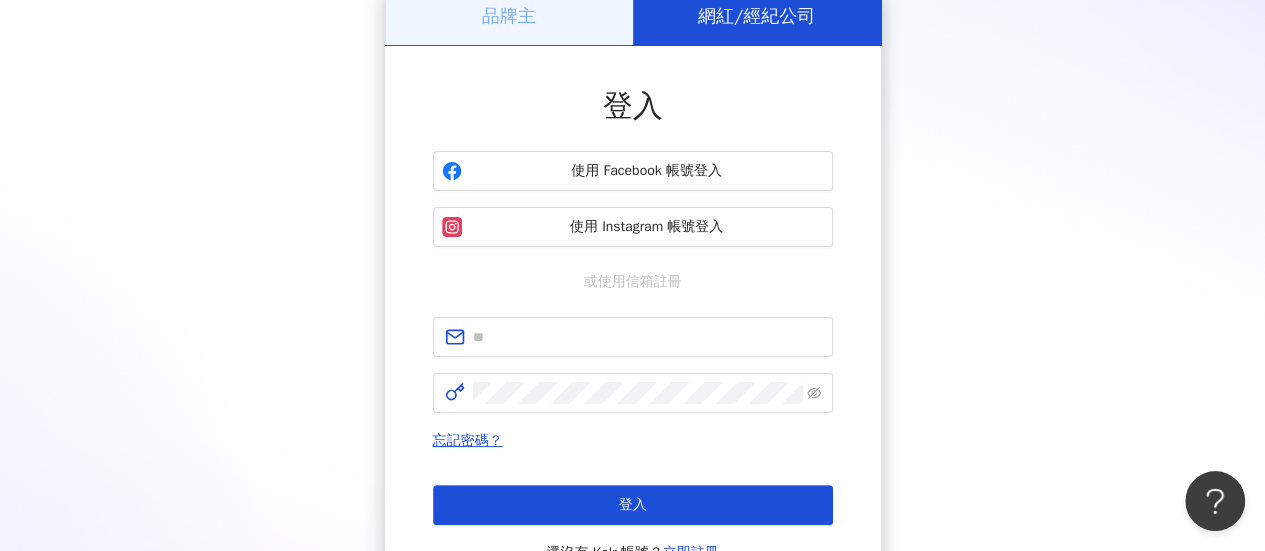 scroll, scrollTop: 0, scrollLeft: 0, axis: both 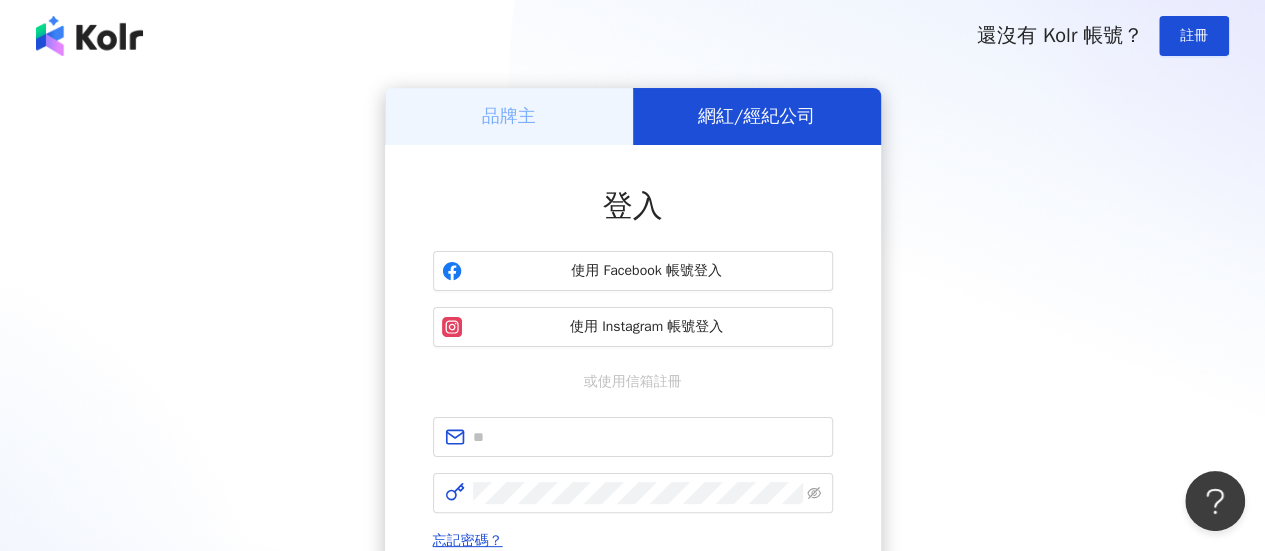 click on "登入 使用 Facebook 帳號登入 使用 Instagram 帳號登入 或使用信箱註冊 忘記密碼？ 登入 還沒有 Kolr 帳號？ 立即註冊" at bounding box center [633, 425] 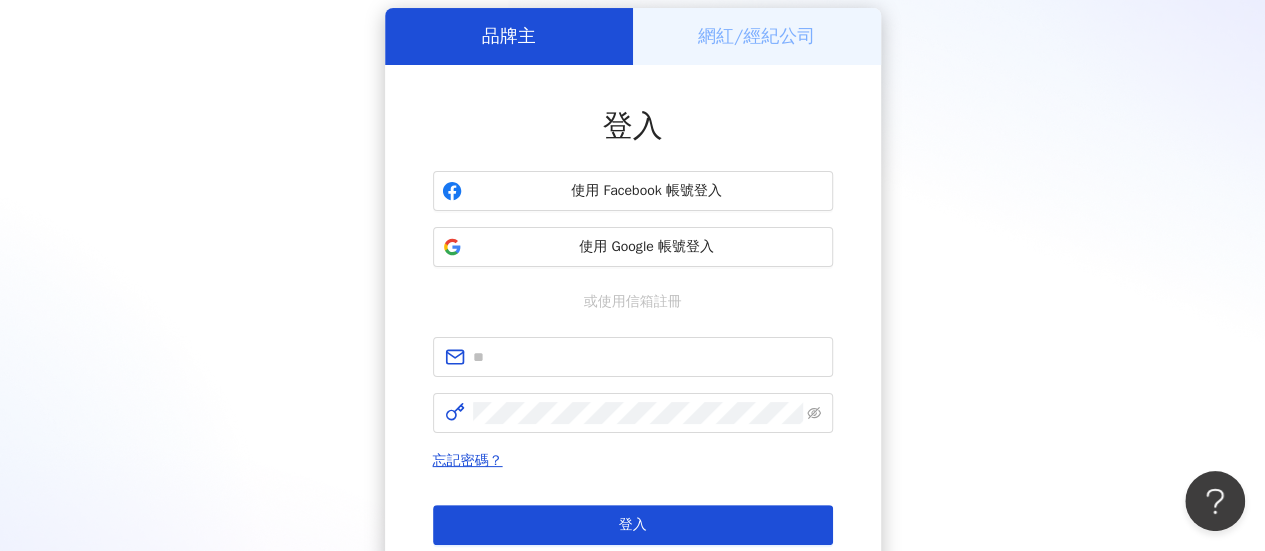 scroll, scrollTop: 200, scrollLeft: 0, axis: vertical 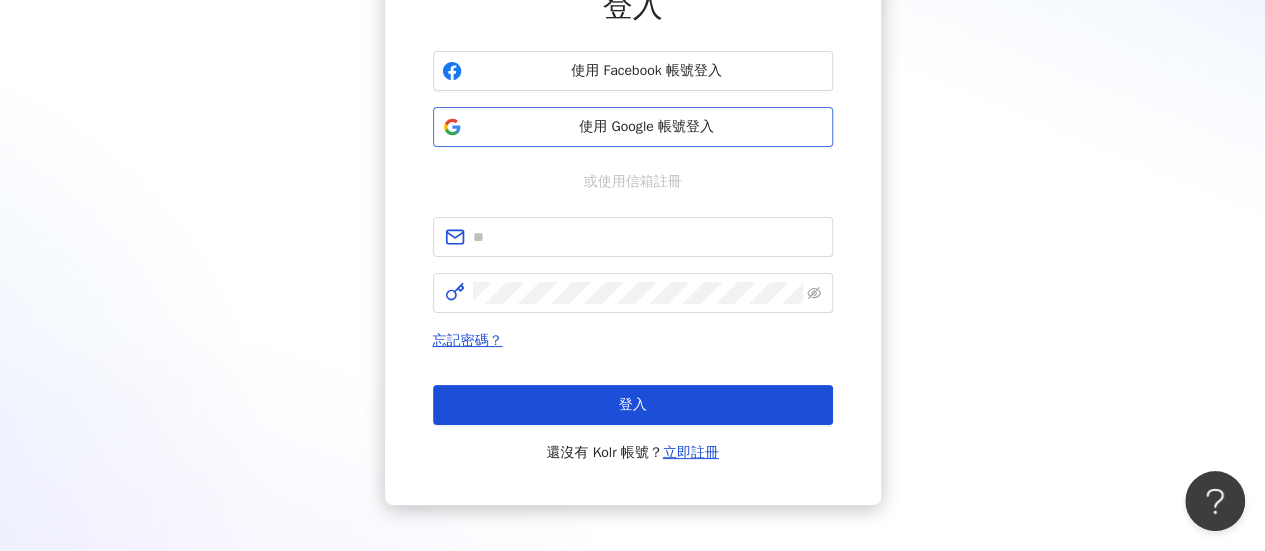 click on "使用 Google 帳號登入" at bounding box center (647, 127) 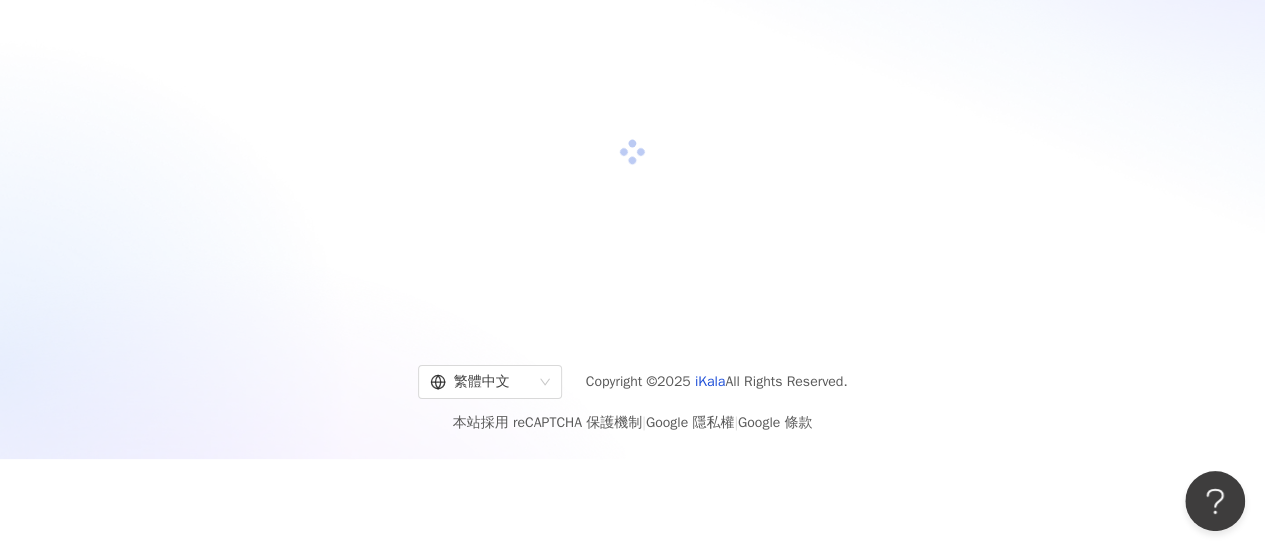 scroll, scrollTop: 200, scrollLeft: 0, axis: vertical 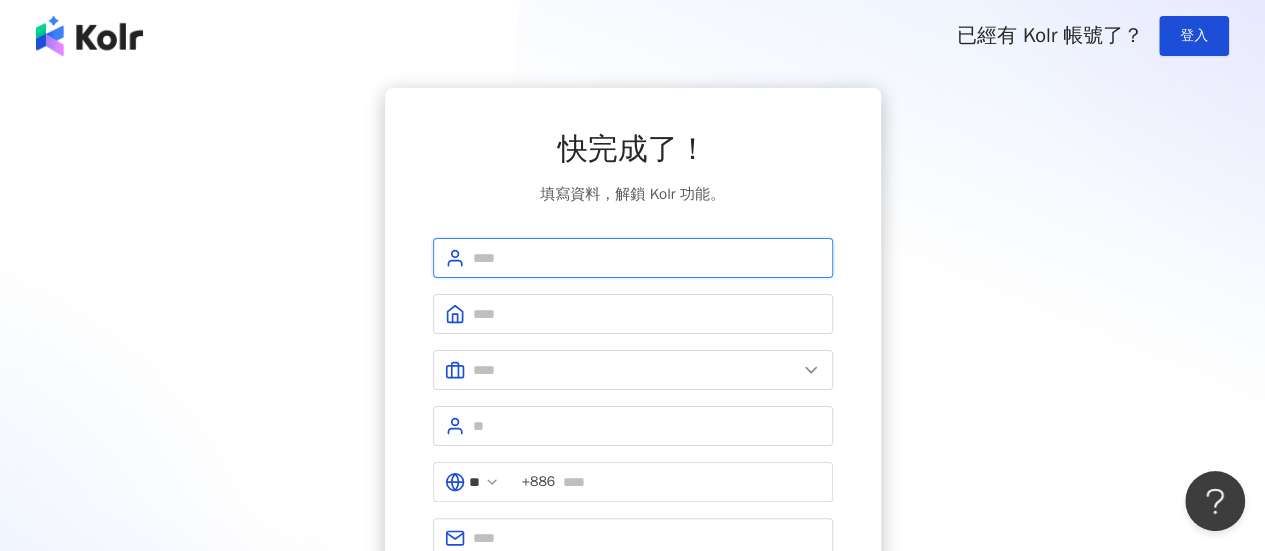 click at bounding box center [647, 258] 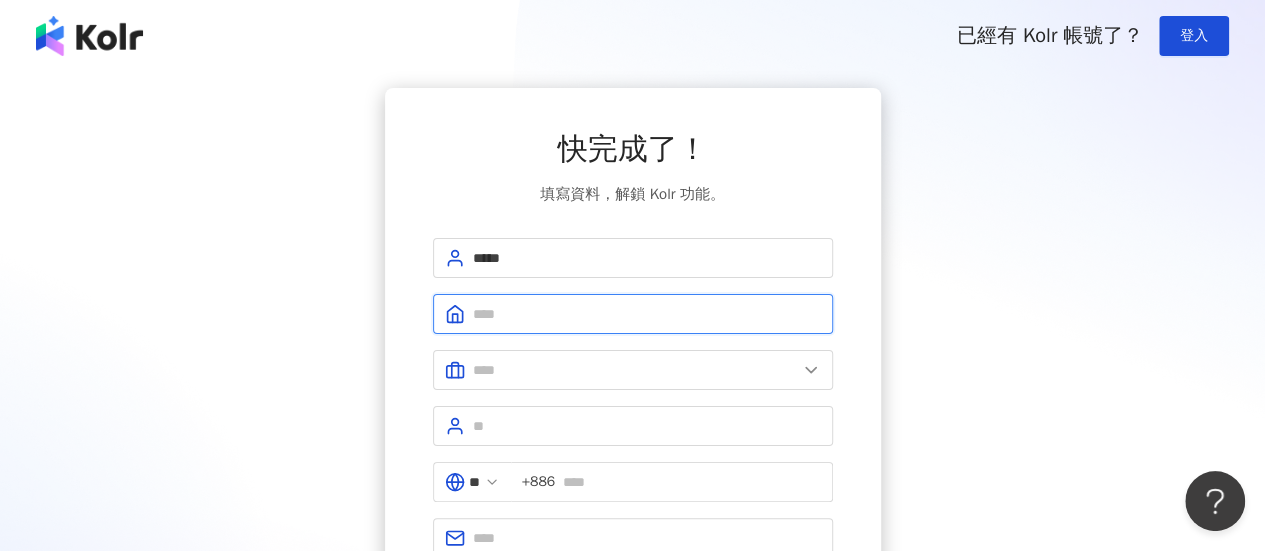 click at bounding box center (647, 314) 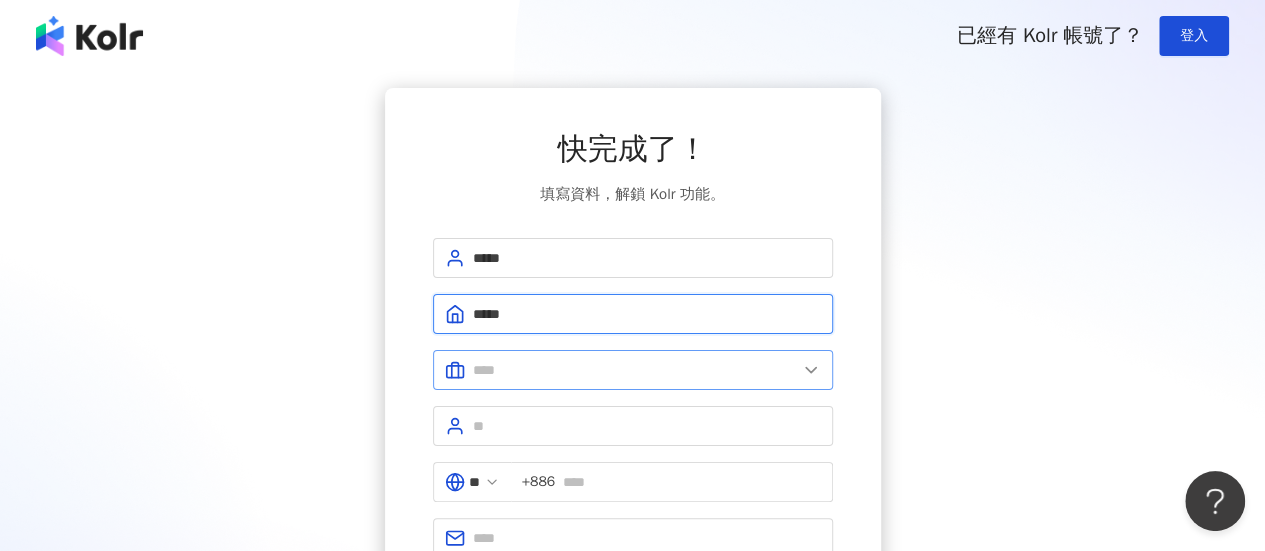 type on "*****" 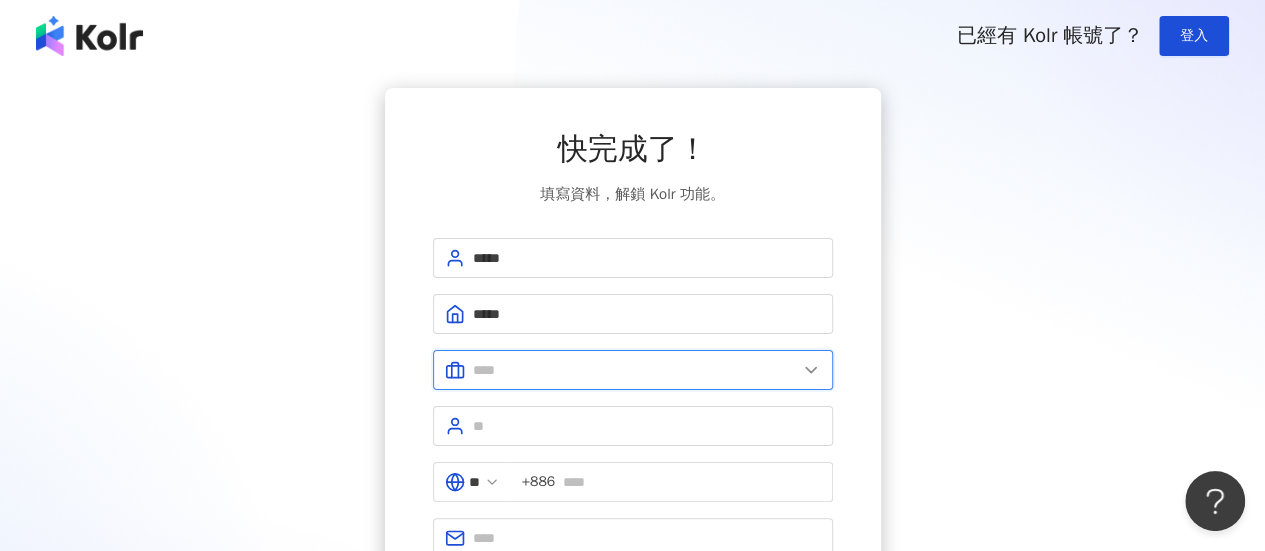 click at bounding box center (635, 370) 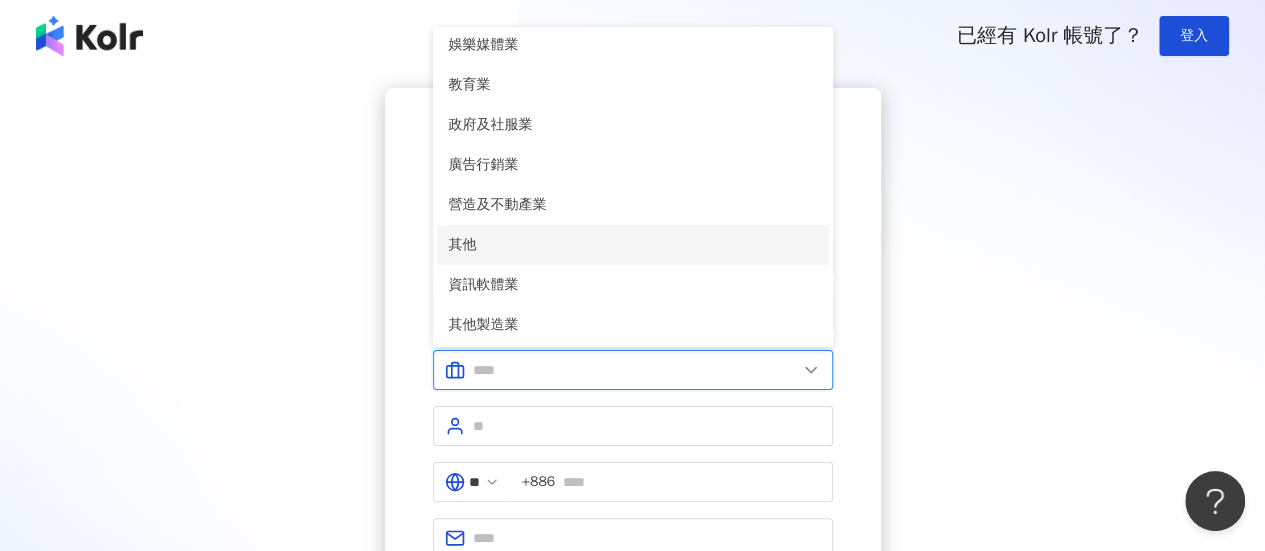 scroll, scrollTop: 408, scrollLeft: 0, axis: vertical 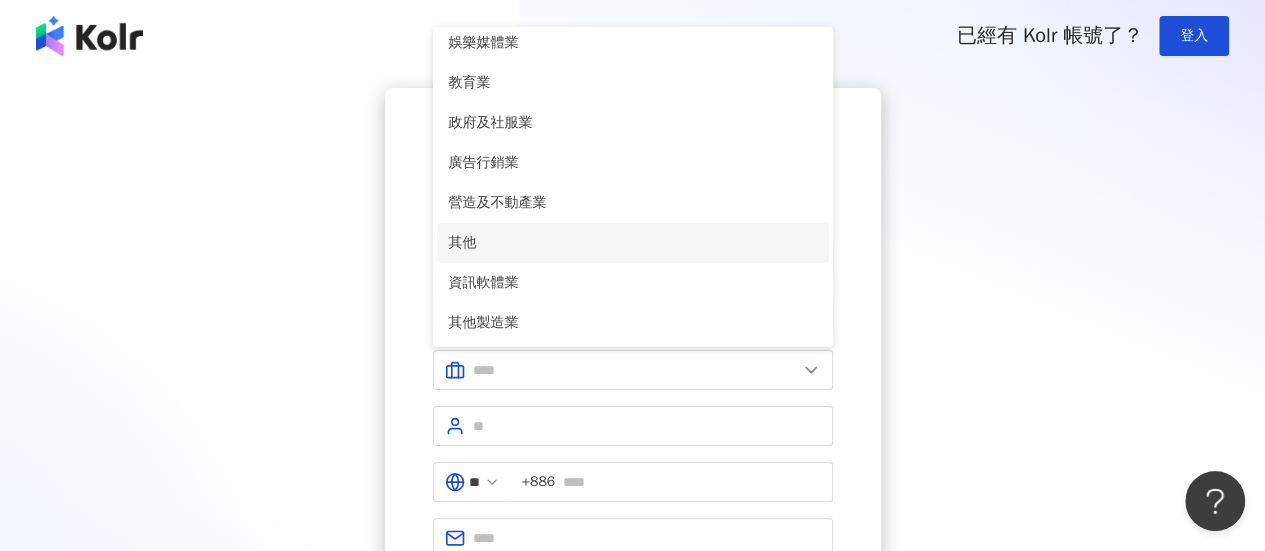 click on "其他" at bounding box center [633, 243] 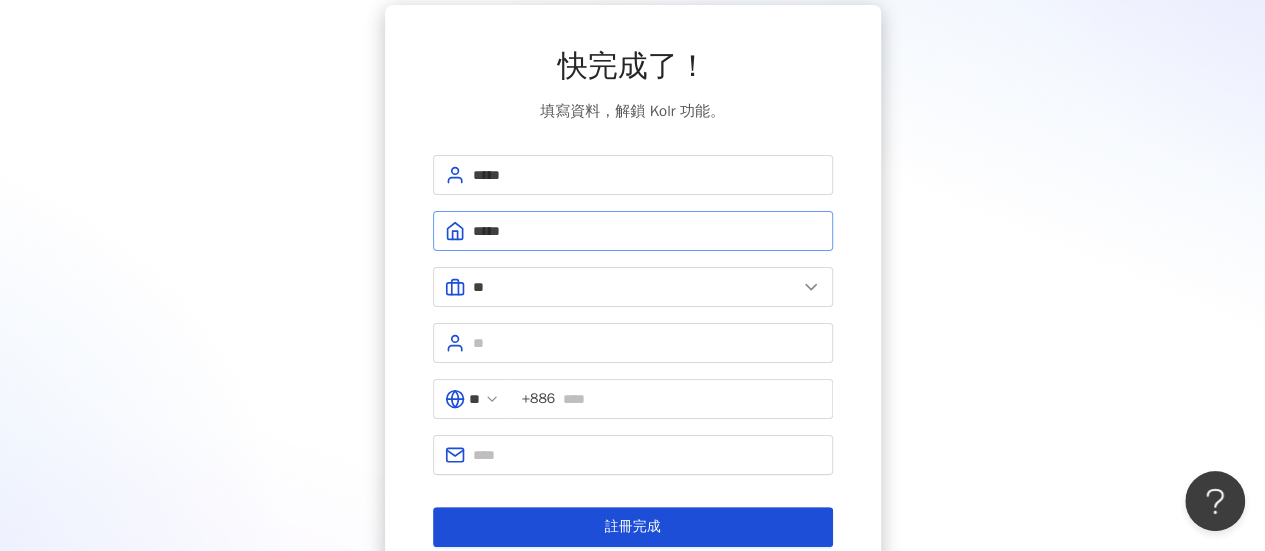 scroll, scrollTop: 200, scrollLeft: 0, axis: vertical 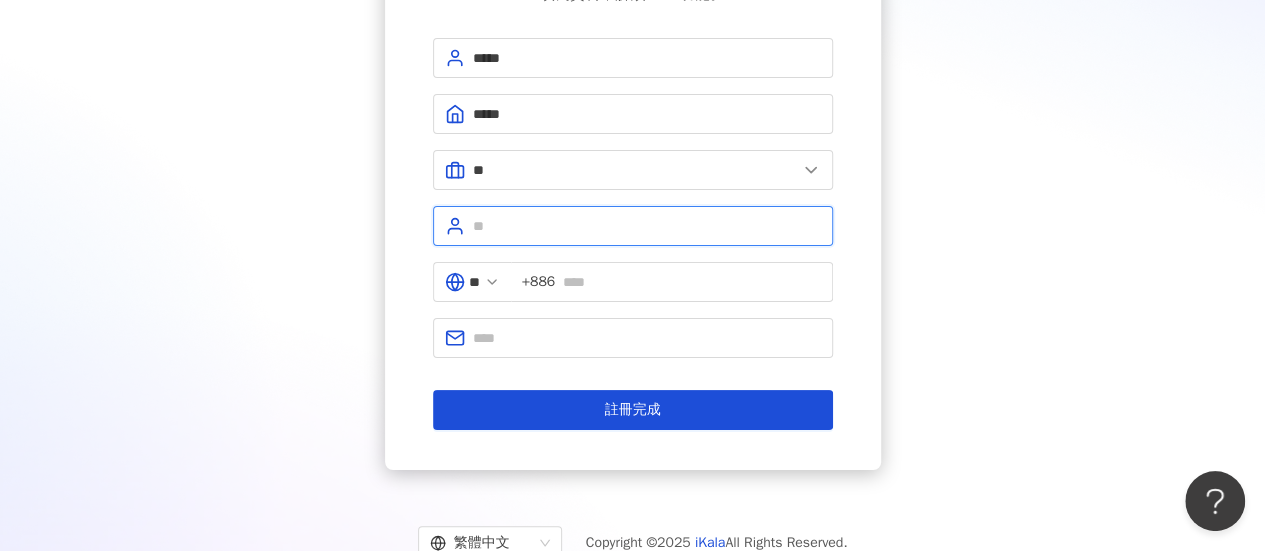 click at bounding box center (647, 226) 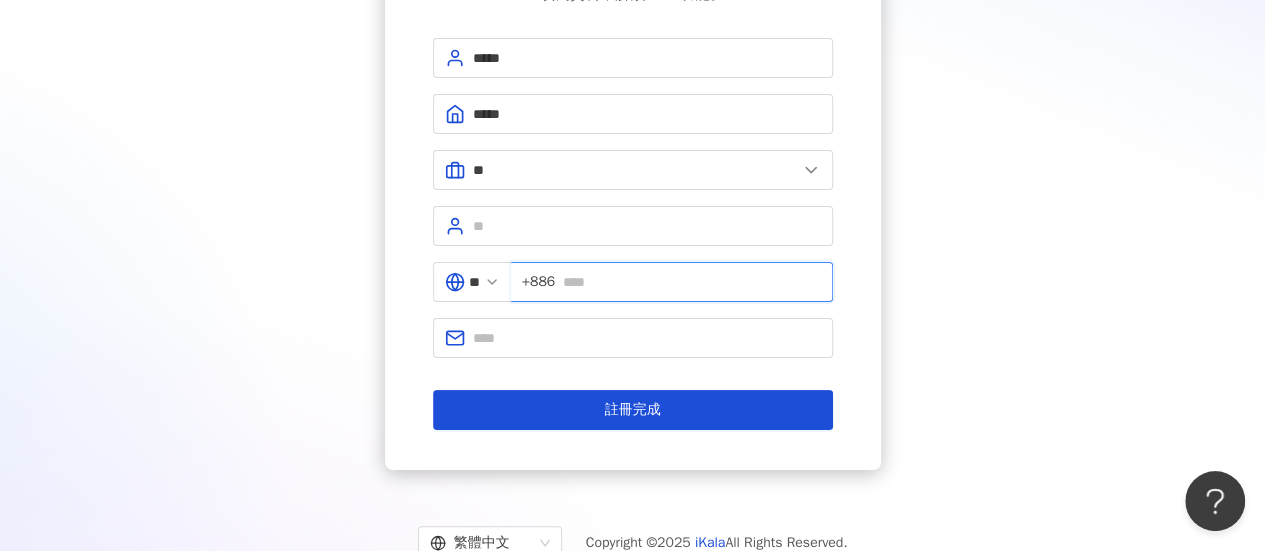 click at bounding box center [691, 282] 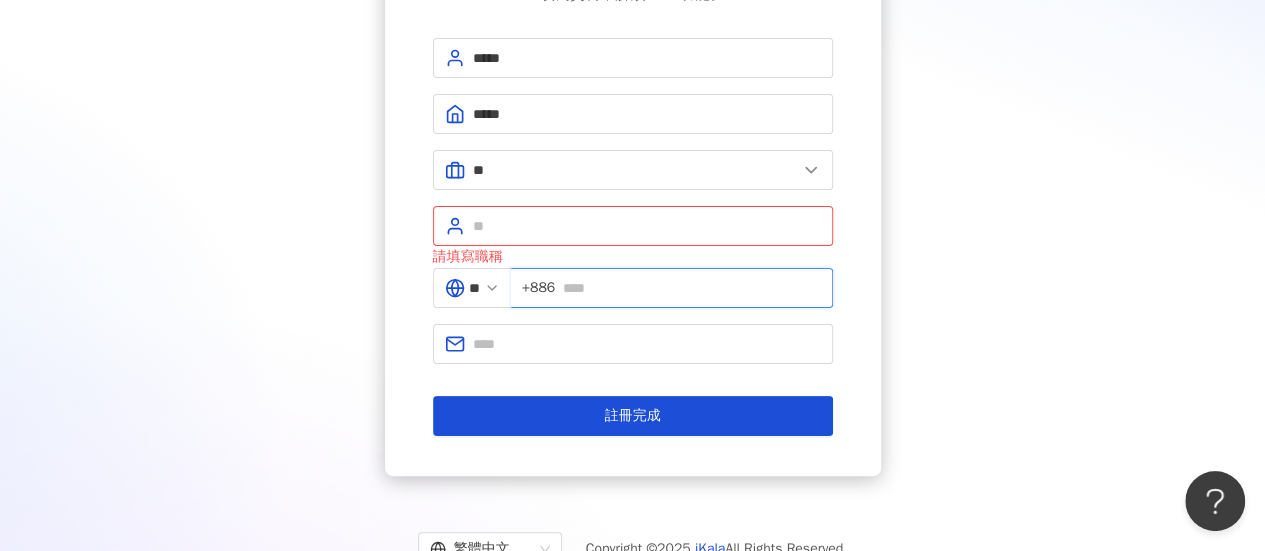 type on "**********" 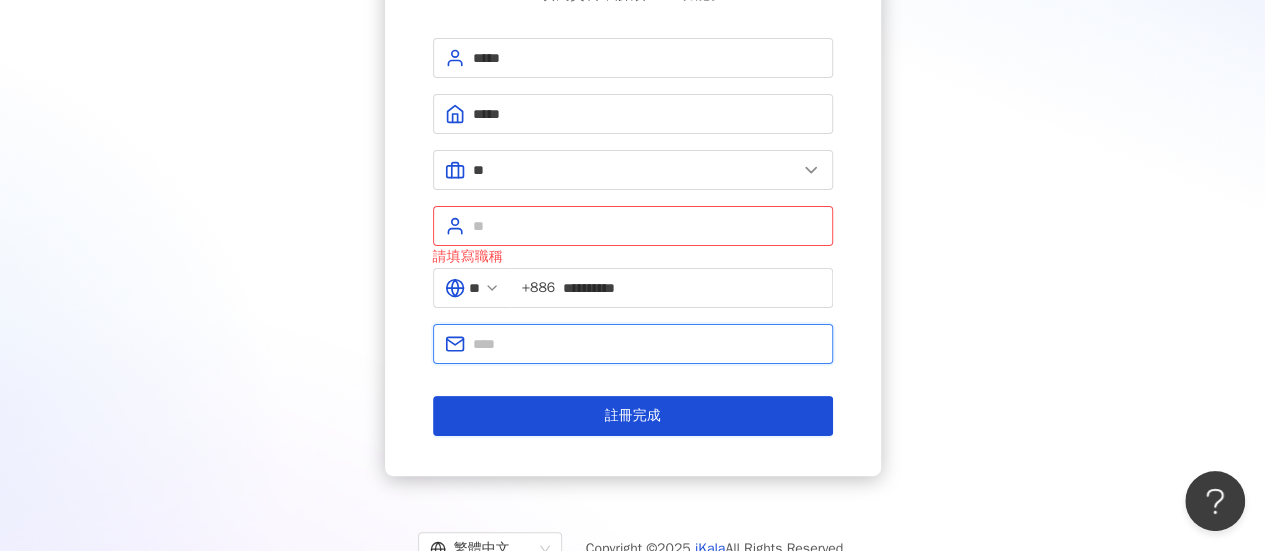 click at bounding box center [647, 344] 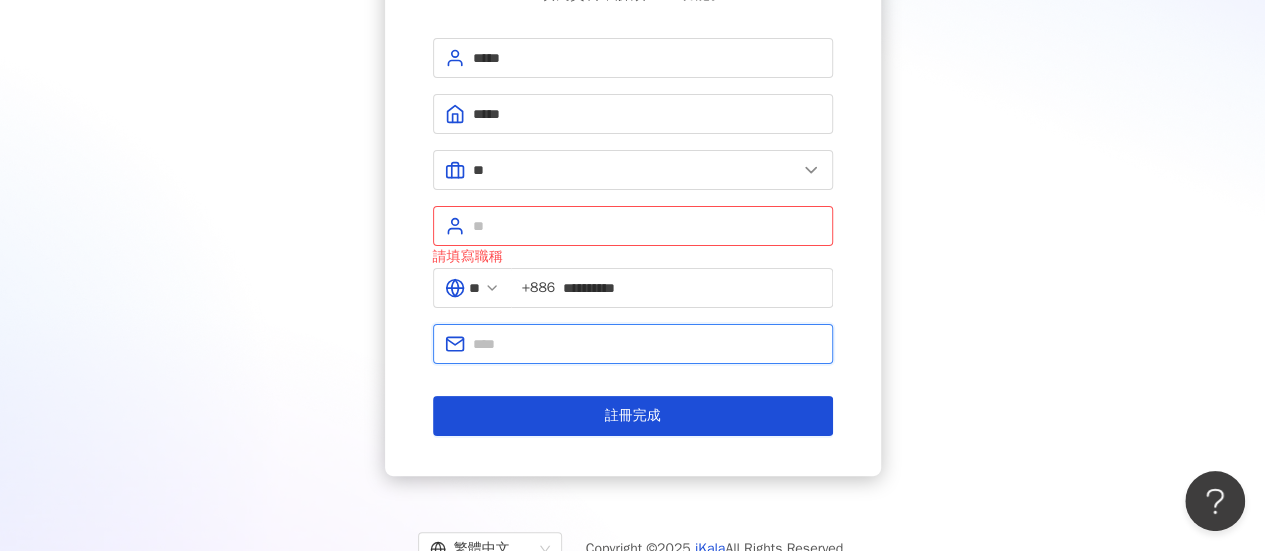 type on "**********" 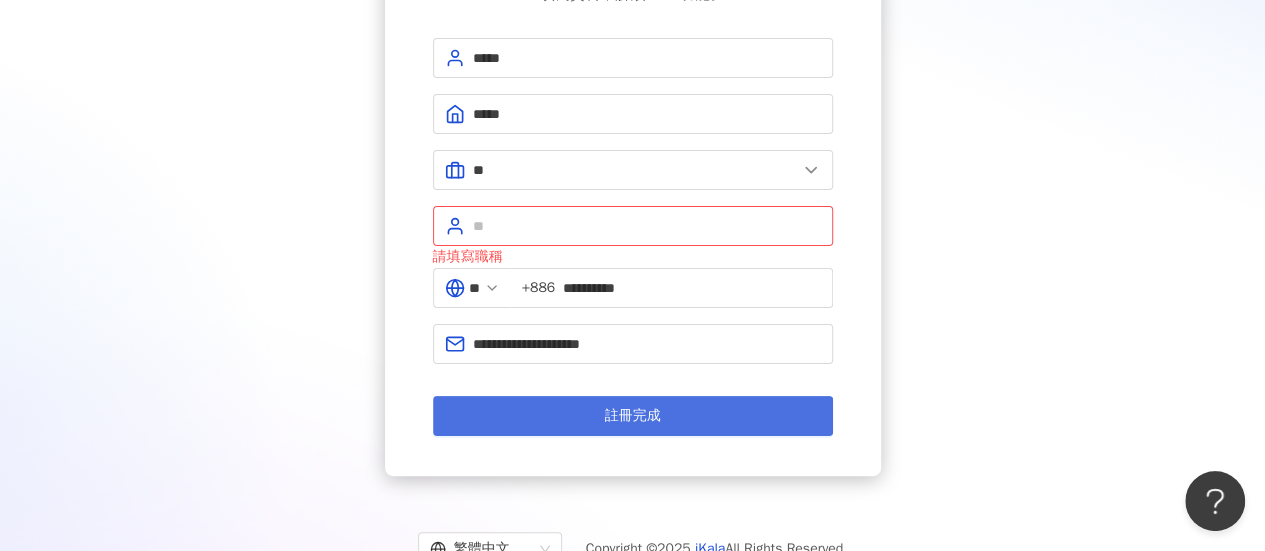 click on "註冊完成" at bounding box center (633, 416) 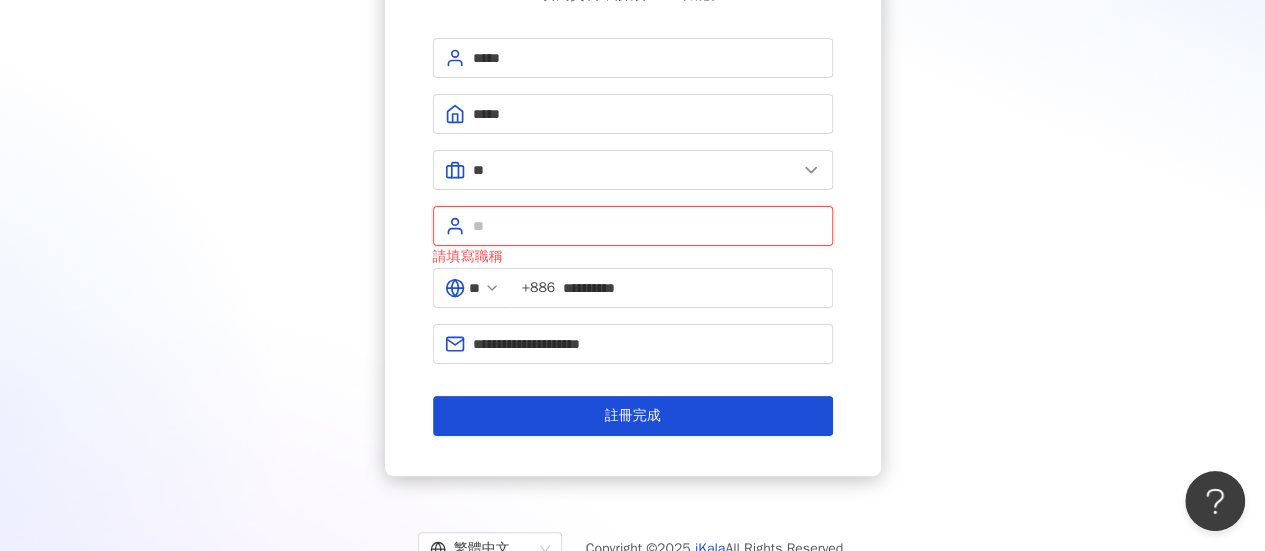 click at bounding box center (647, 226) 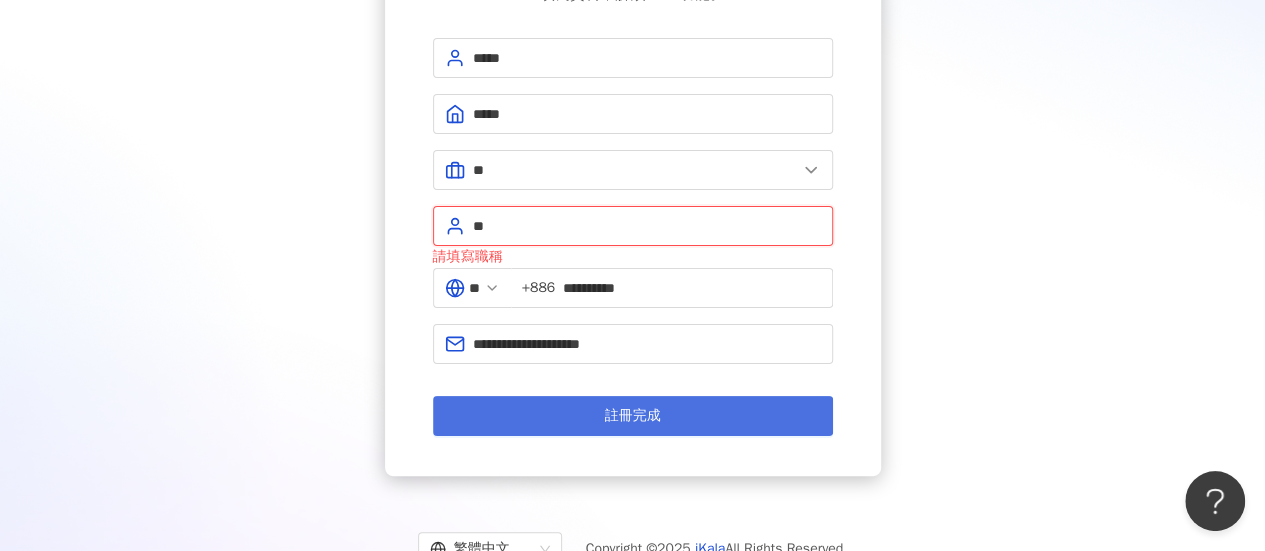 type on "**" 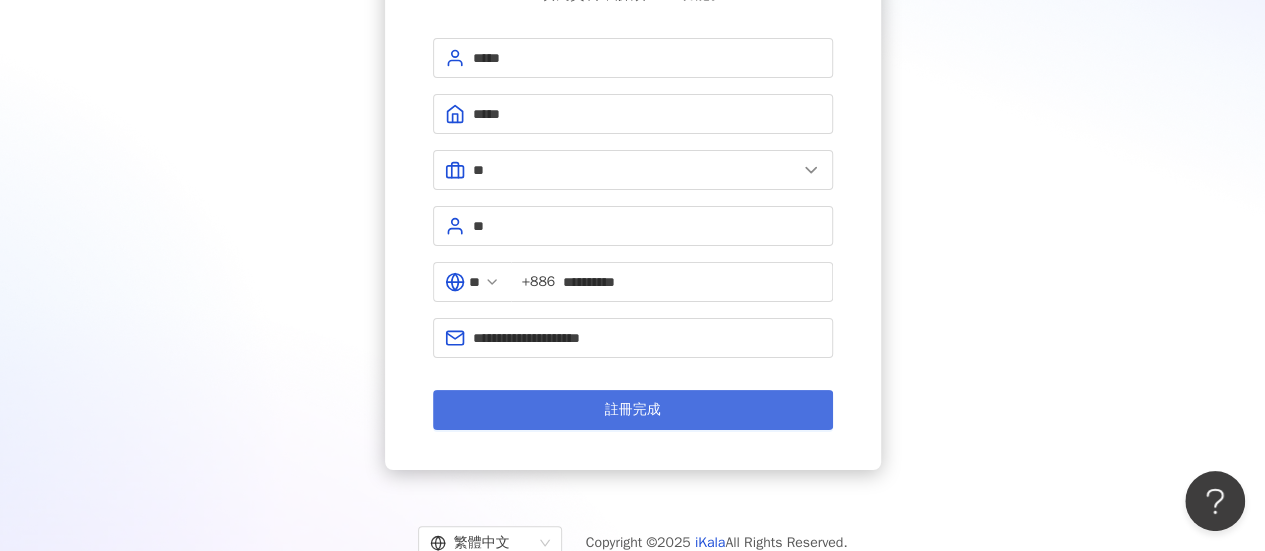 click on "註冊完成" at bounding box center [633, 410] 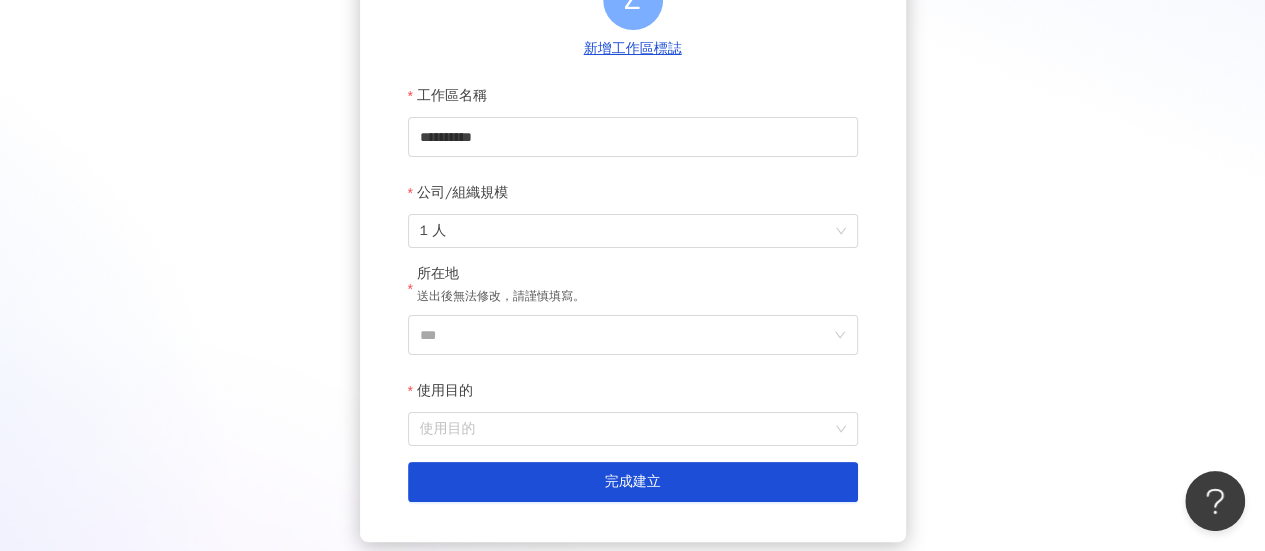 scroll, scrollTop: 300, scrollLeft: 0, axis: vertical 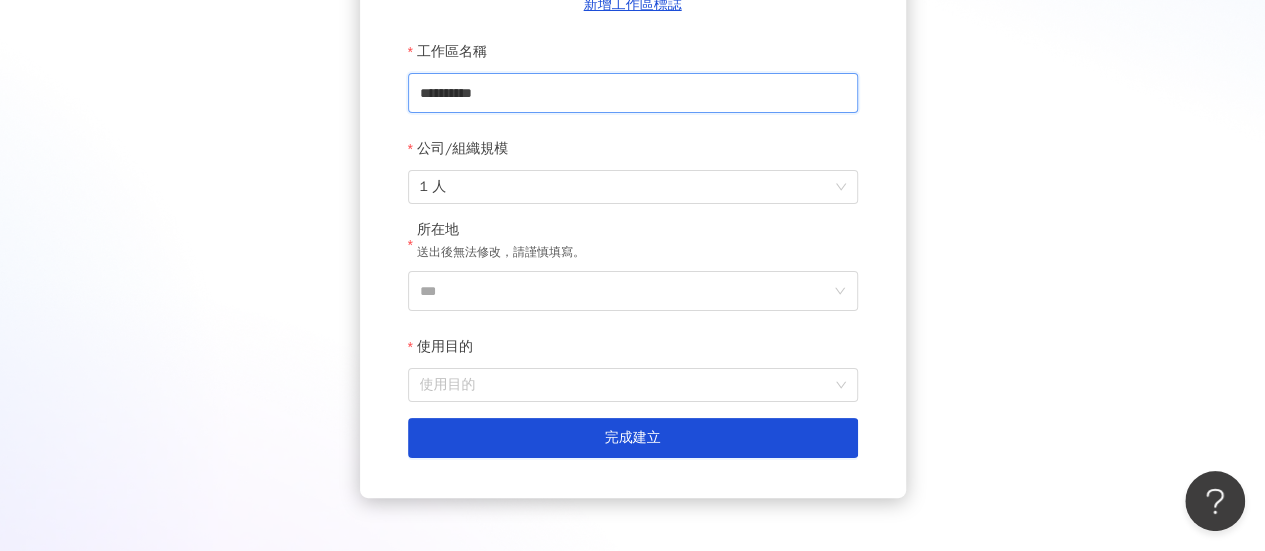click on "**********" at bounding box center (633, 93) 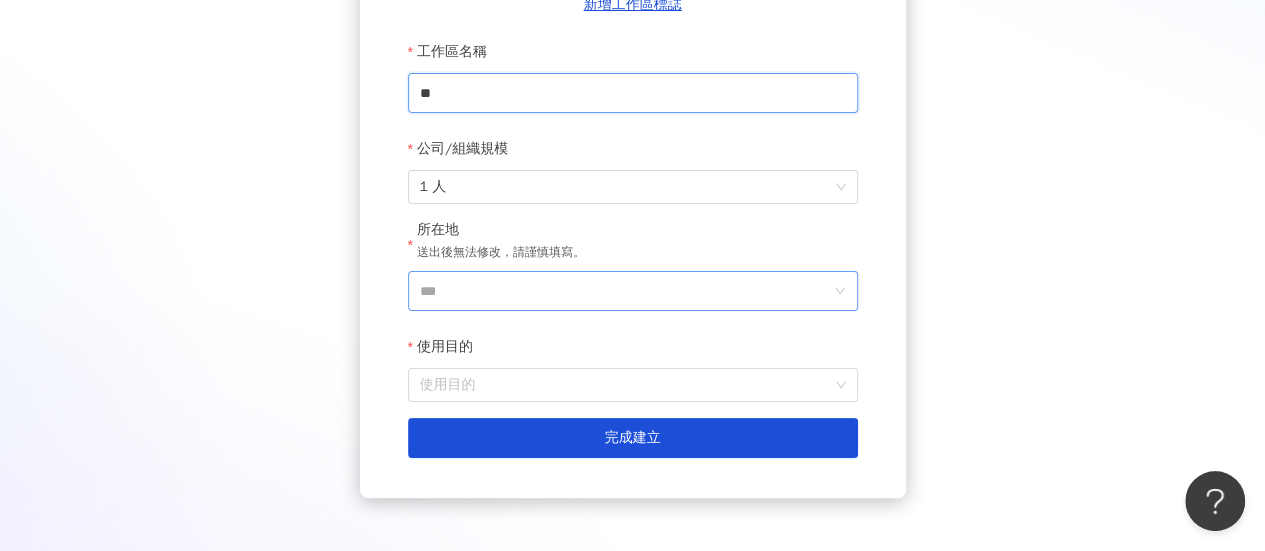 type on "**" 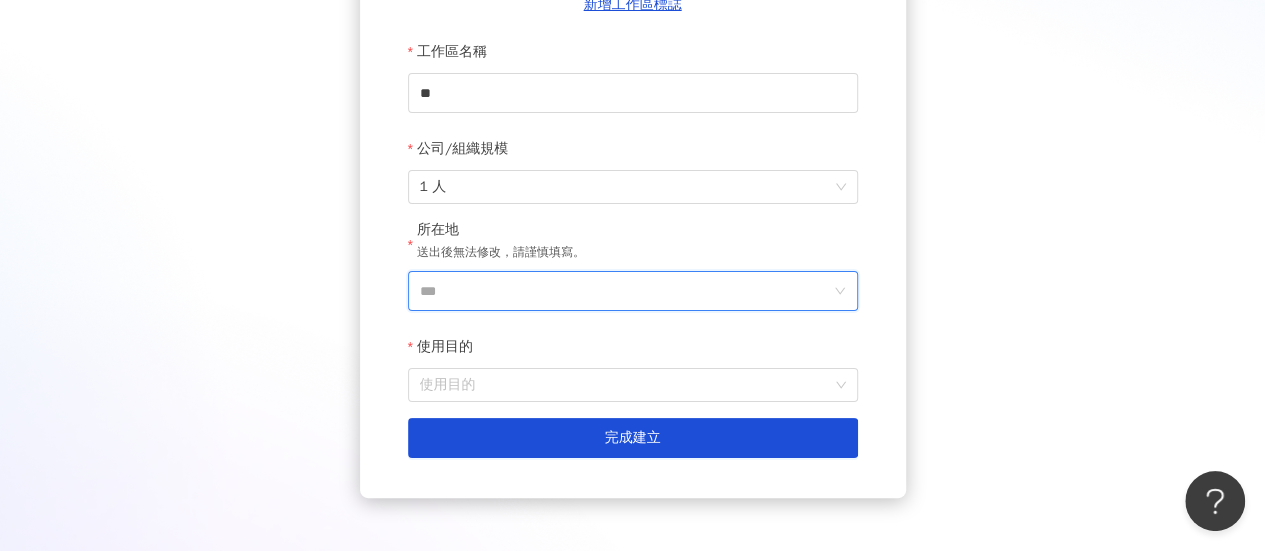 click on "***" at bounding box center [625, 291] 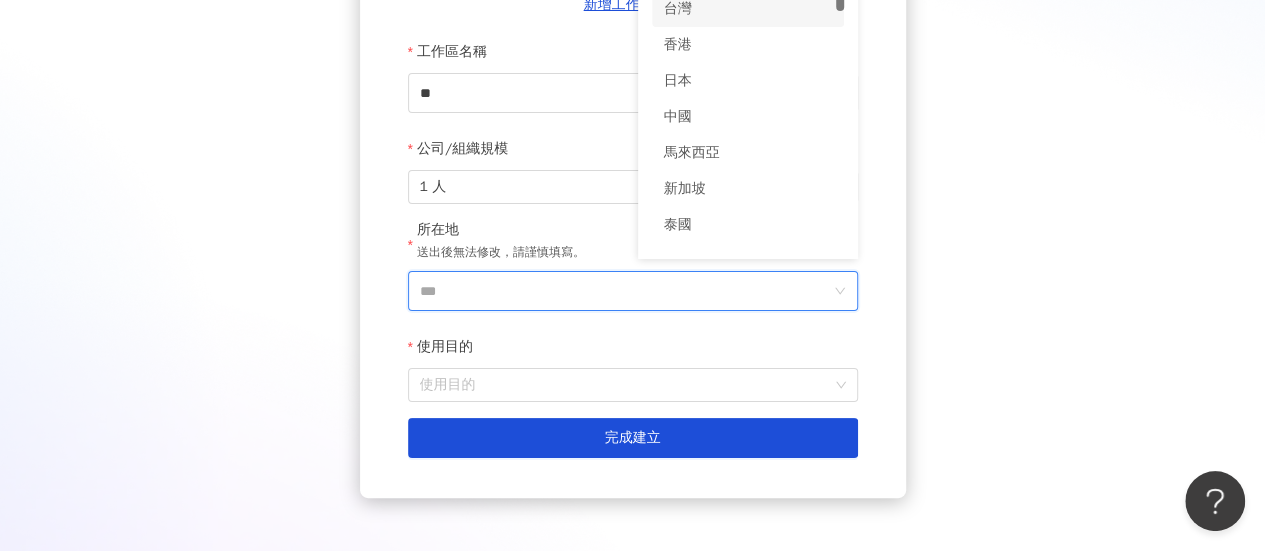 click on "建立新工作區 建立工作區能幫助您輕鬆管理各項網紅行銷專案協作。 Z 新增工作區標誌 工作區名稱 ** 公司/組織規模 1 人 所在地 送出後無法修改，請謹慎填寫。 *** tw hk 台灣 香港 日本 中國 馬來西亞 新加坡 泰國 越南 使用目的 使用目的 建立為測試工作區 完成建立 繁體中文 Copyright ©  2025   iKala  All Rights Reserved. 本站採用 reCAPTCHA 保護機制  |  Google 隱私權  |  Google 條款" at bounding box center (632, 174) 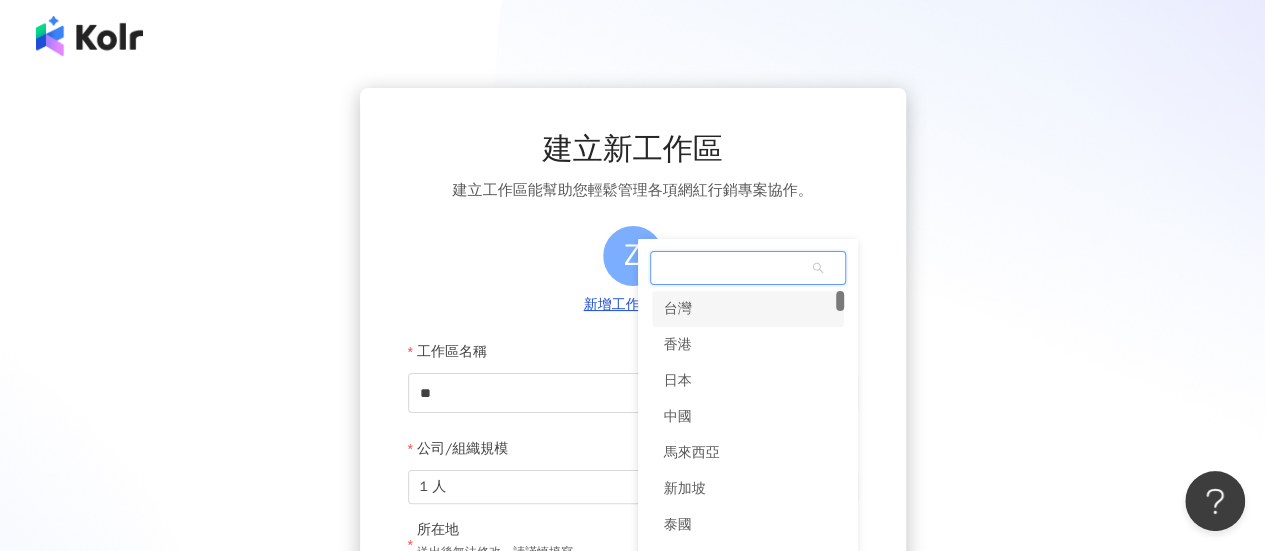 click on "台灣" at bounding box center [748, 309] 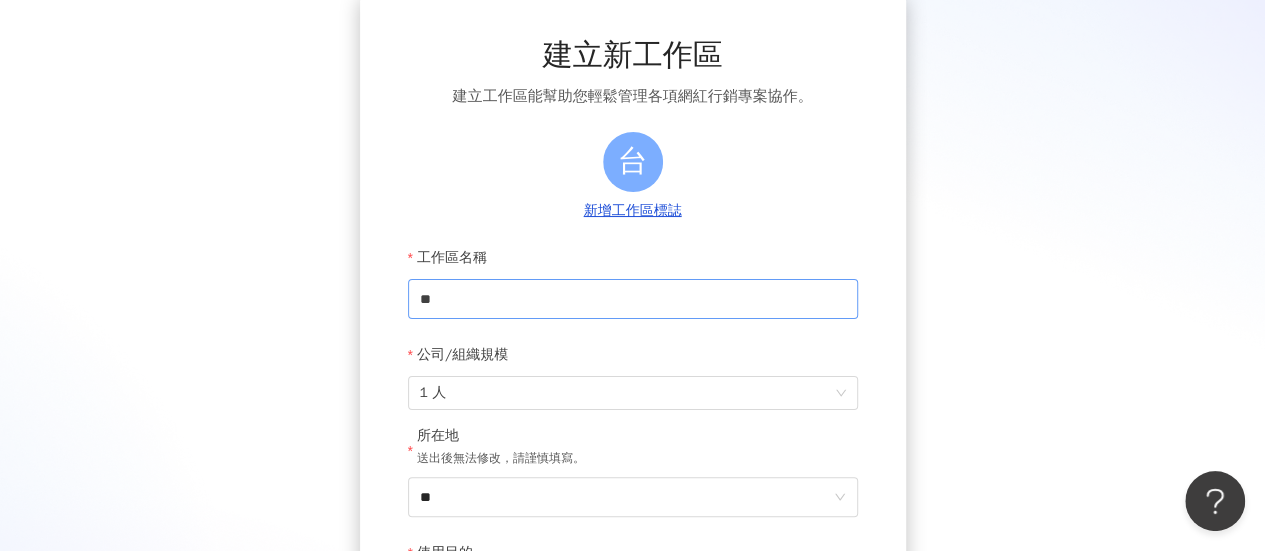 scroll, scrollTop: 200, scrollLeft: 0, axis: vertical 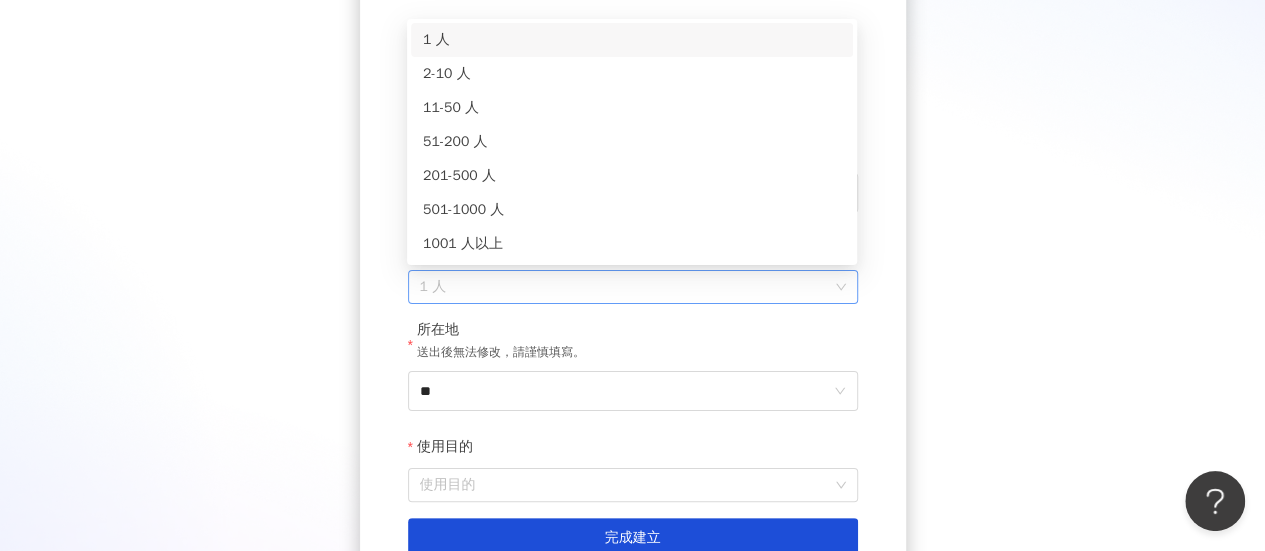 click on "1 人" at bounding box center [633, 287] 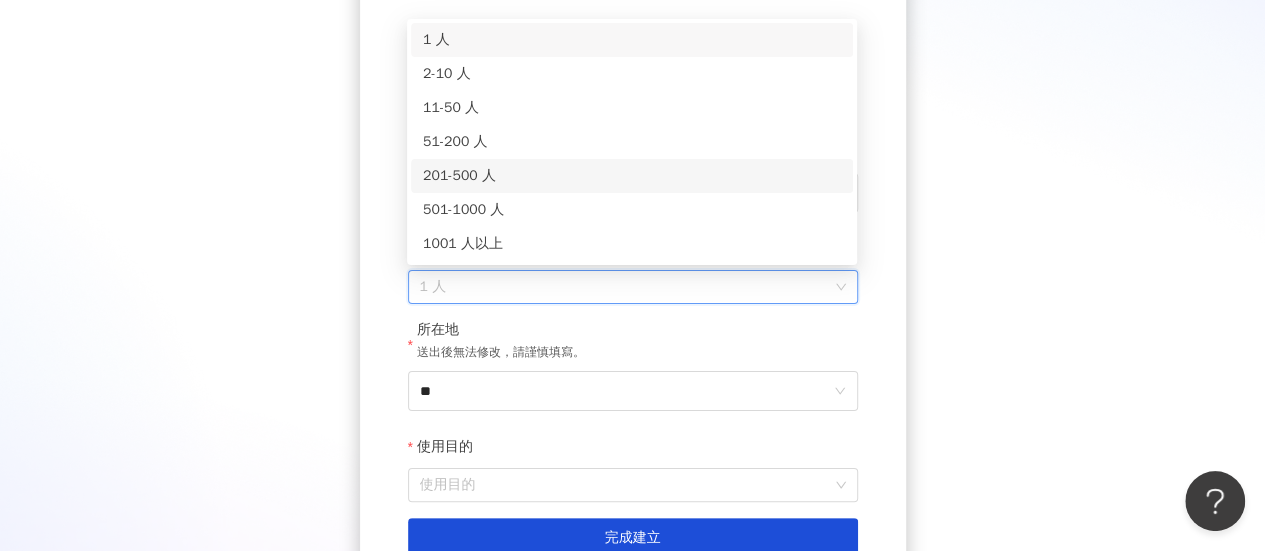 click on "201-500 人" at bounding box center (632, 176) 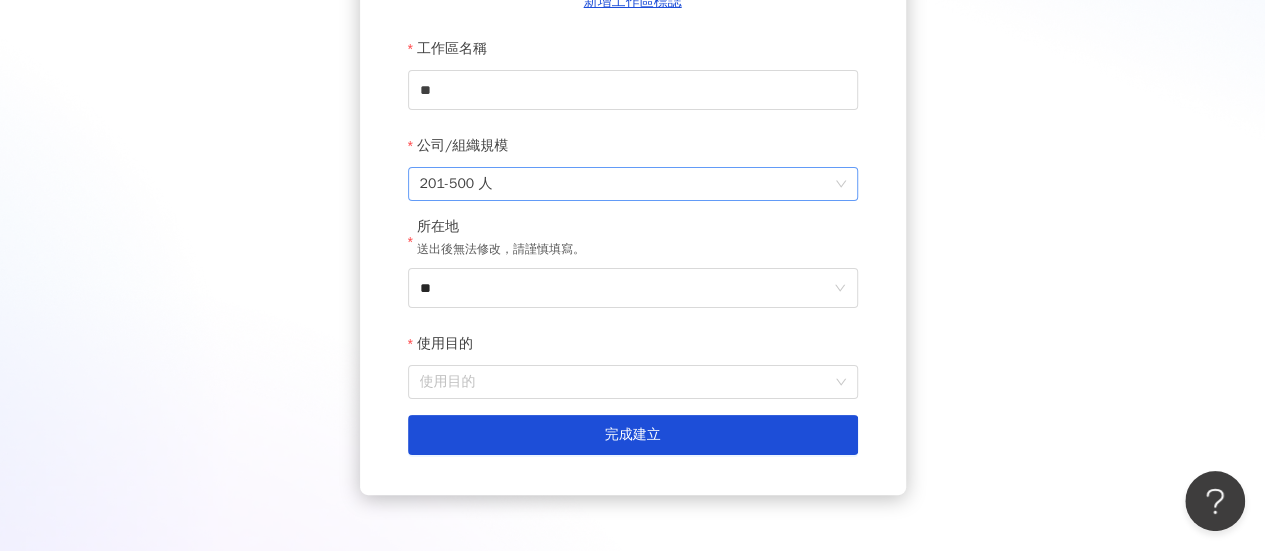 scroll, scrollTop: 396, scrollLeft: 0, axis: vertical 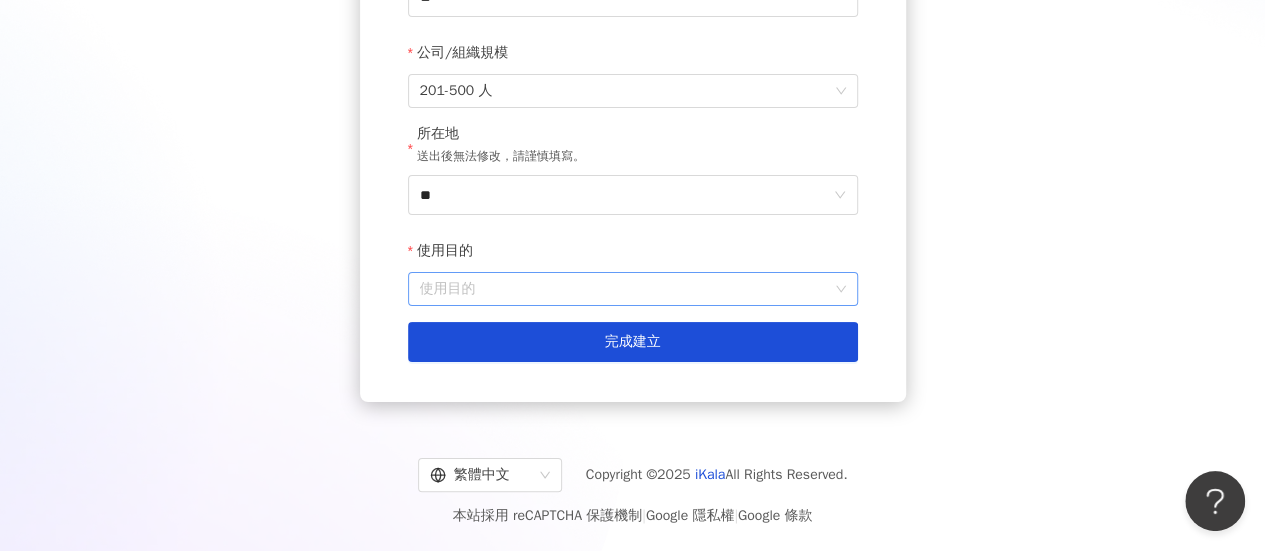 click on "使用目的" at bounding box center (633, 289) 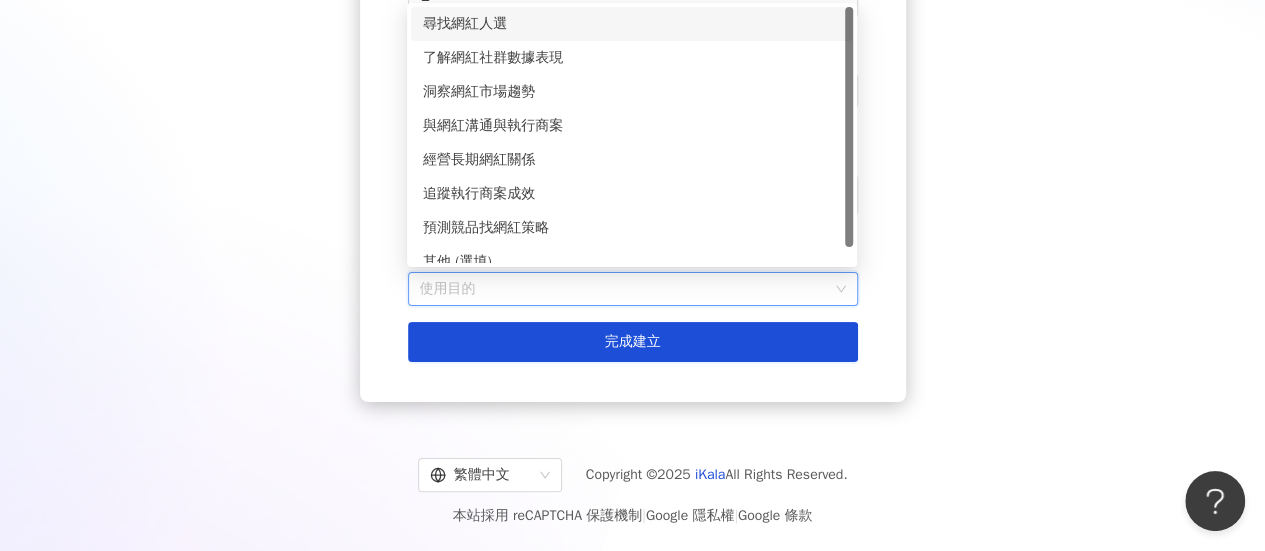 click on "尋找網紅人選" at bounding box center (632, 24) 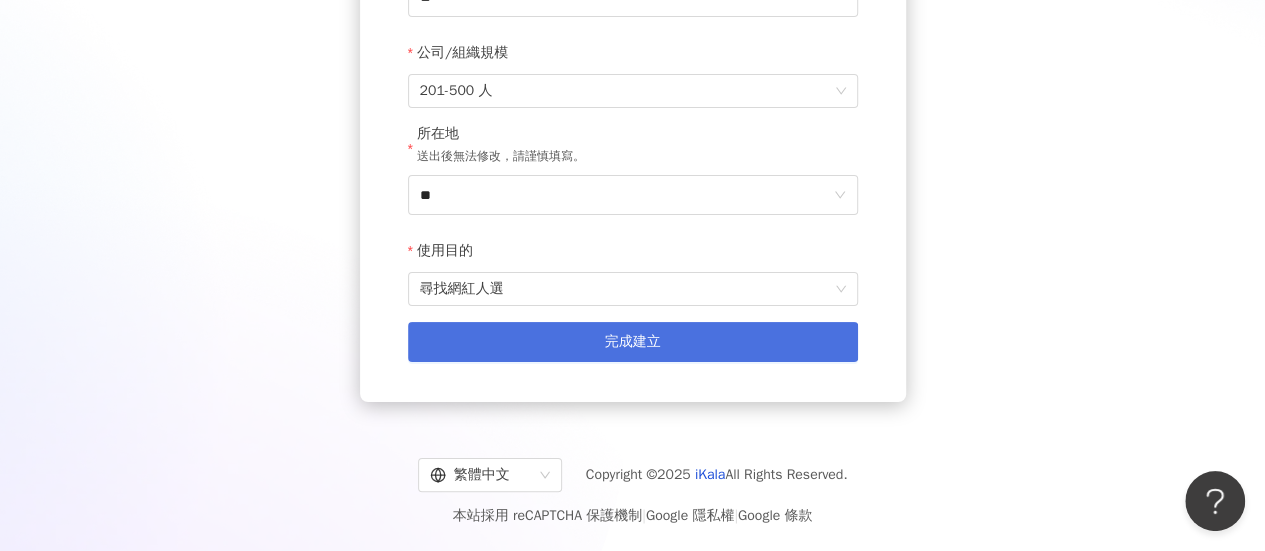 click on "完成建立" at bounding box center [633, 342] 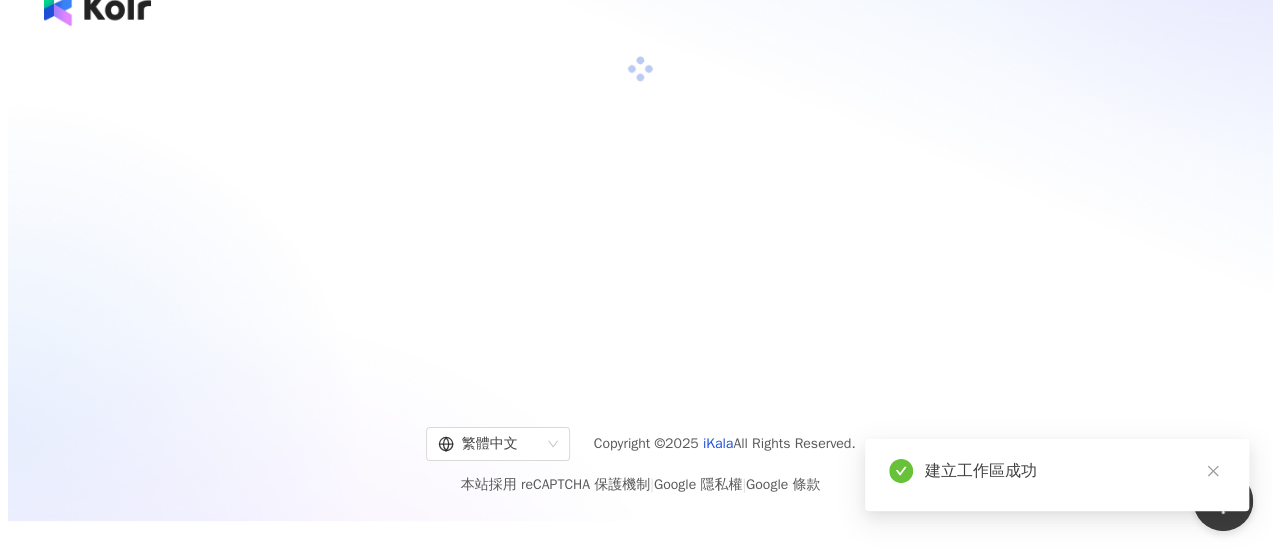 scroll, scrollTop: 0, scrollLeft: 0, axis: both 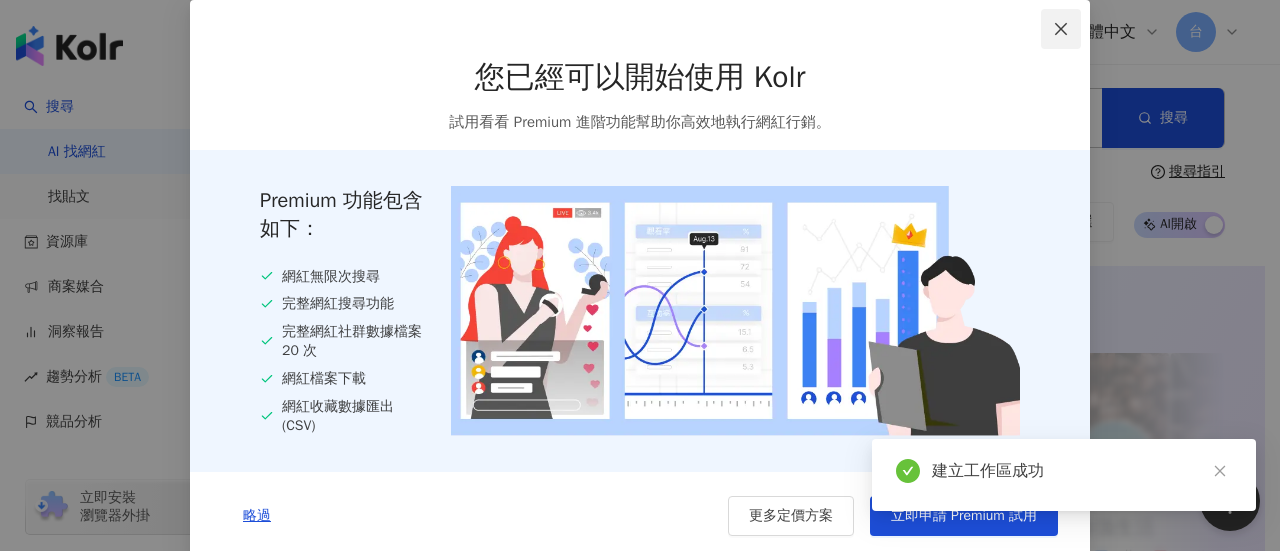 click at bounding box center [1061, 29] 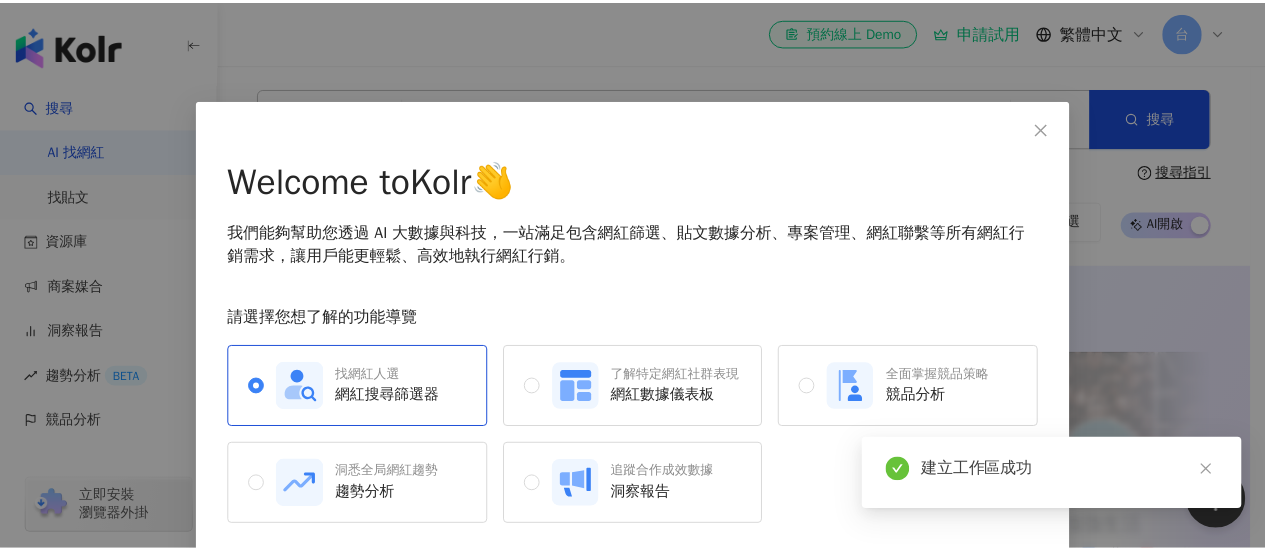 scroll, scrollTop: 76, scrollLeft: 0, axis: vertical 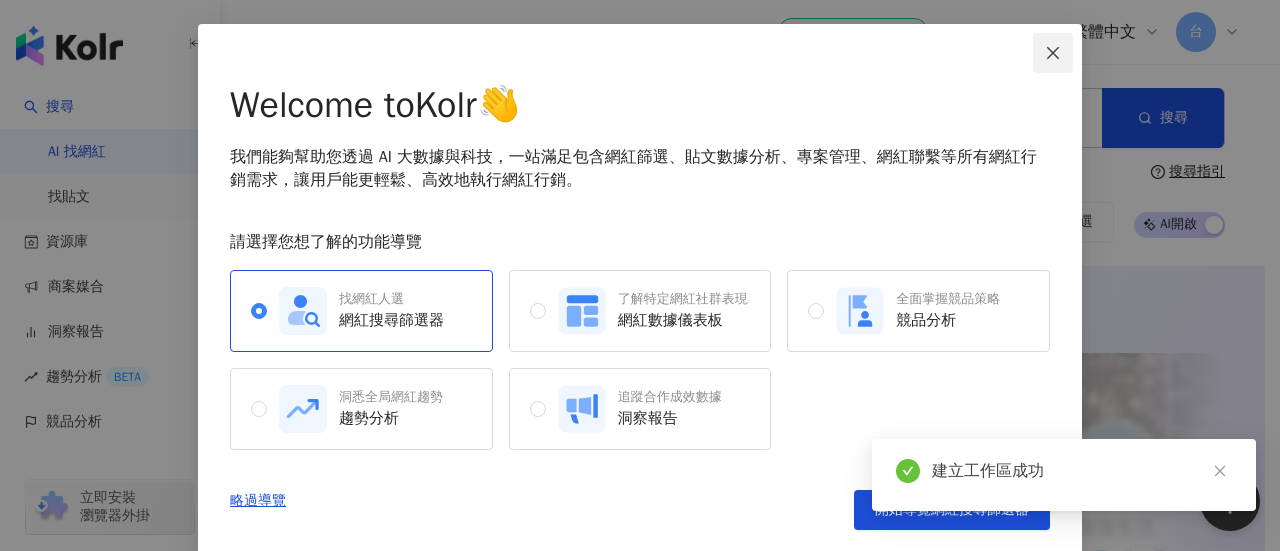 click 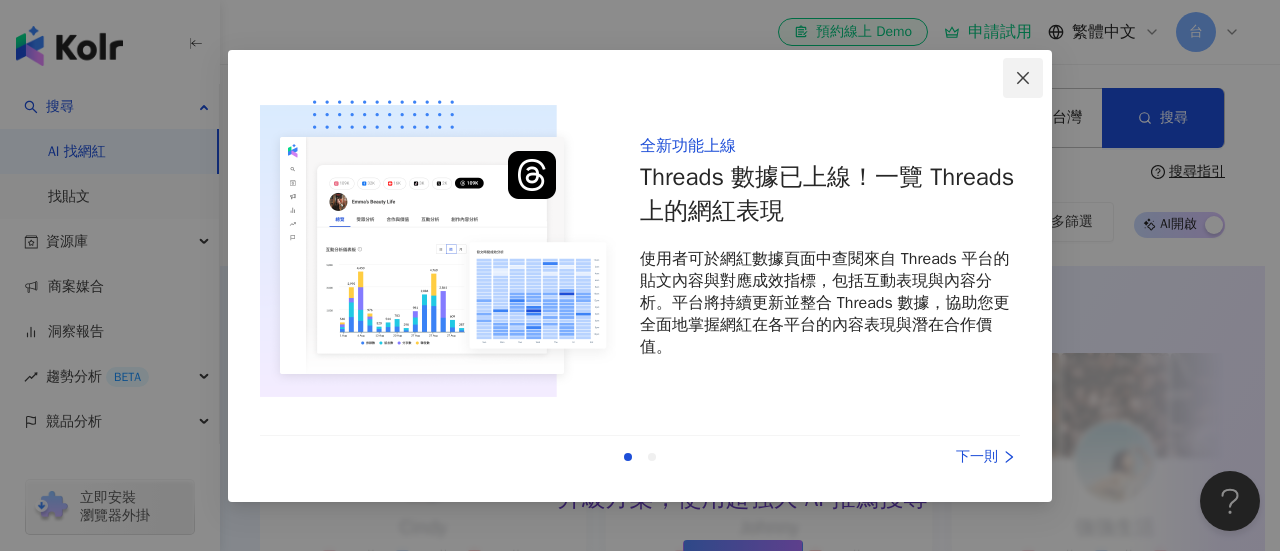 click 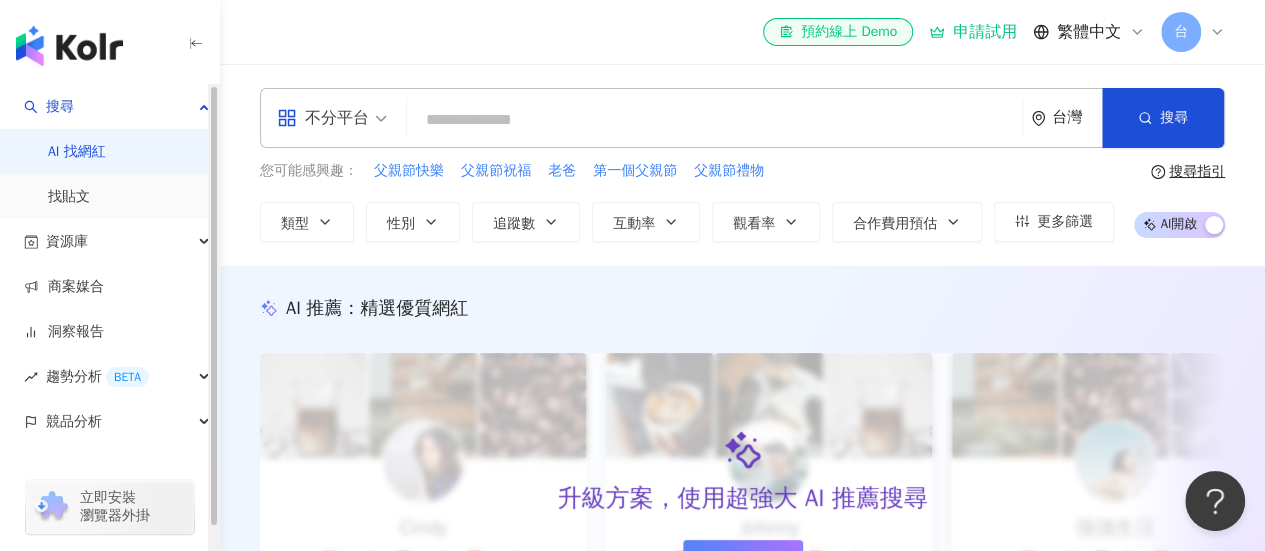 click at bounding box center [714, 120] 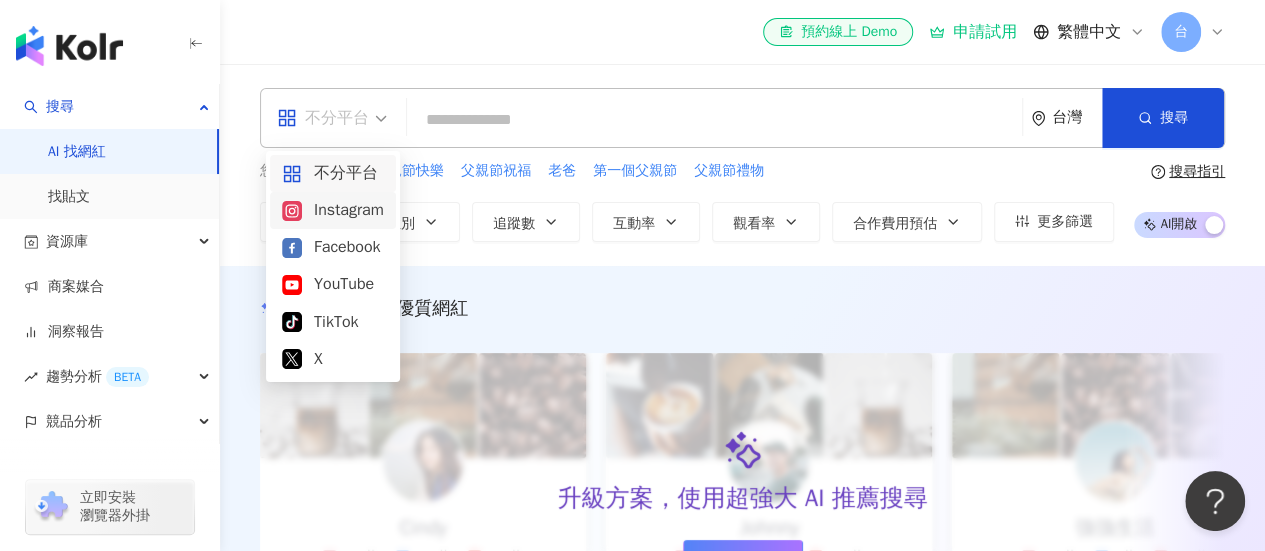 click on "Instagram" at bounding box center (333, 210) 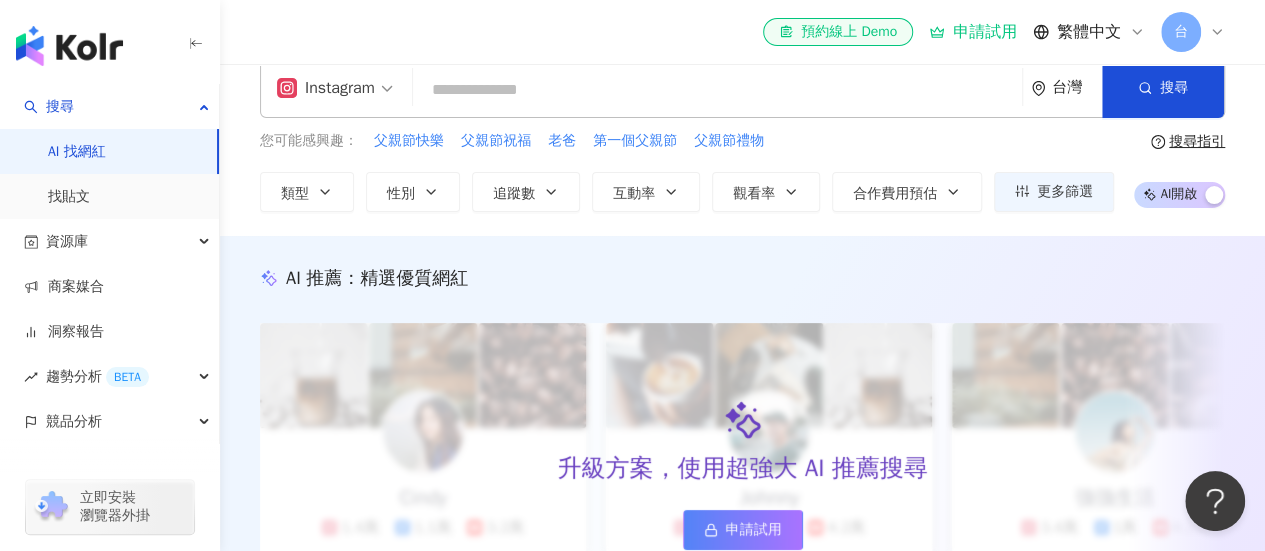 scroll, scrollTop: 0, scrollLeft: 0, axis: both 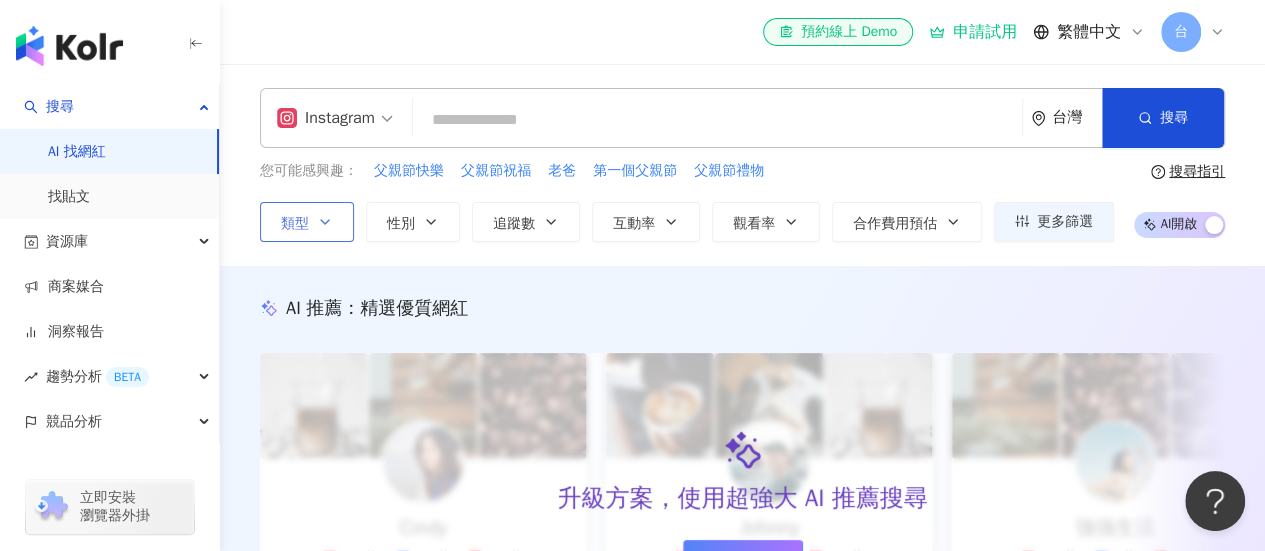 click on "類型" at bounding box center [295, 224] 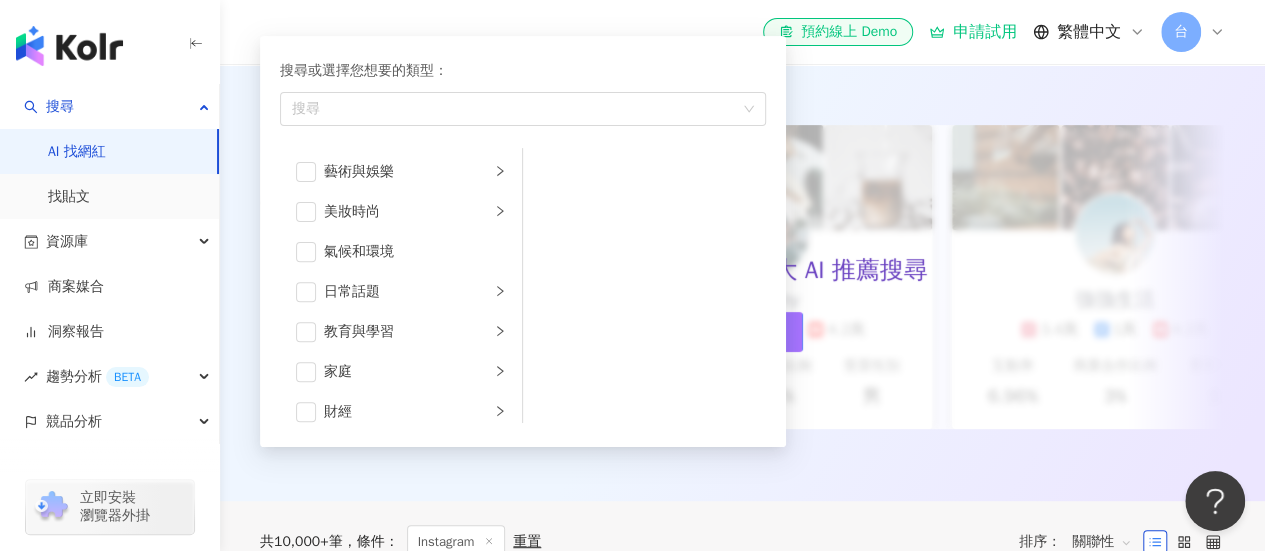 scroll, scrollTop: 300, scrollLeft: 0, axis: vertical 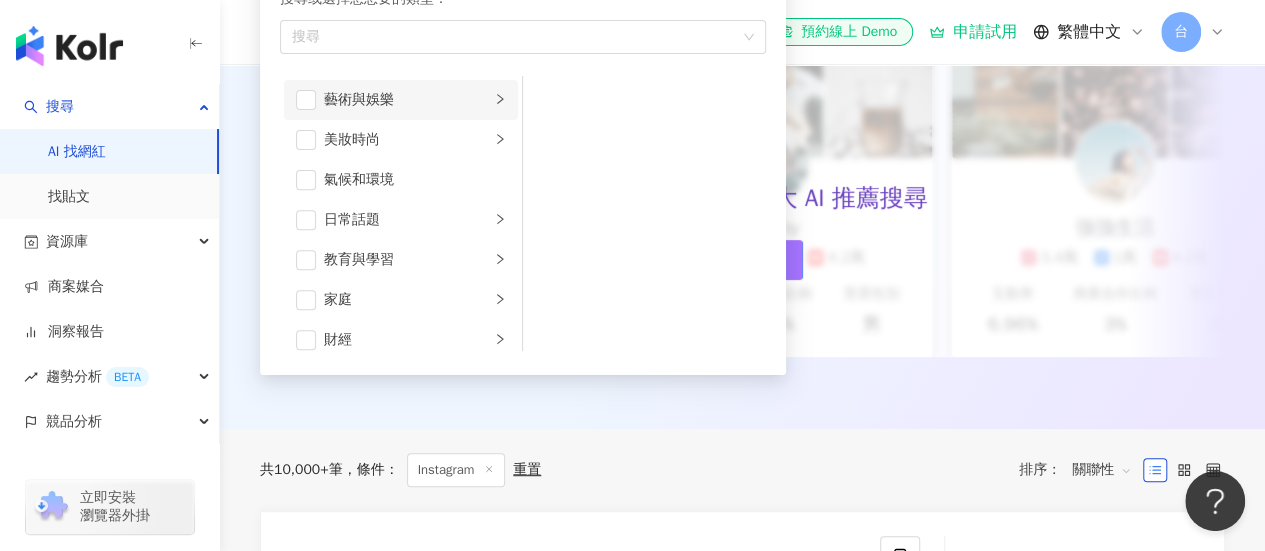 click 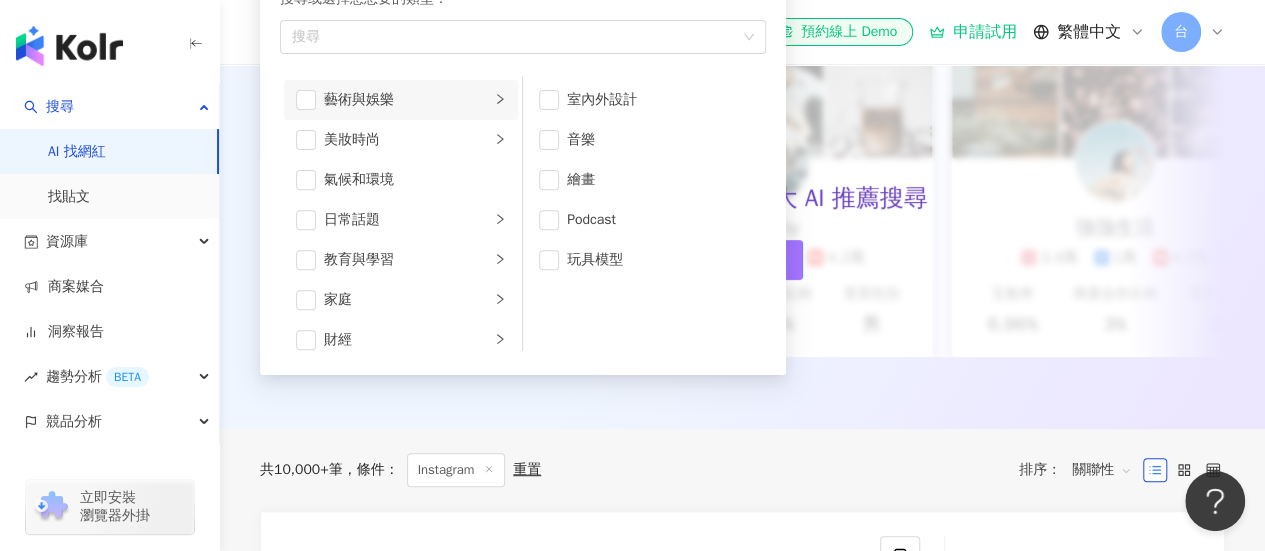 click 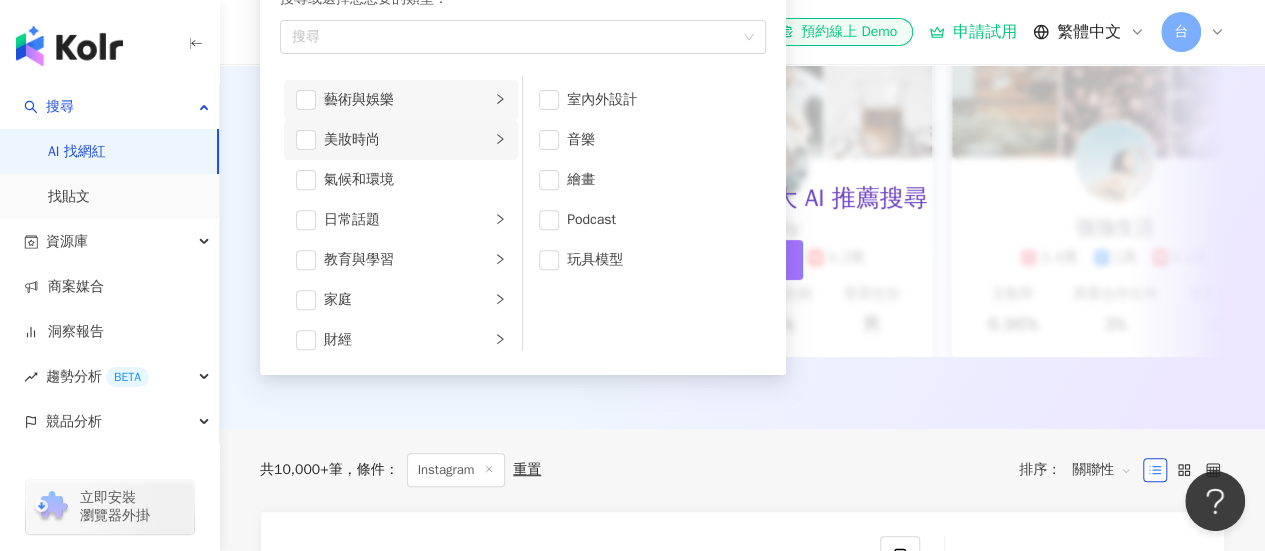 click at bounding box center [500, 139] 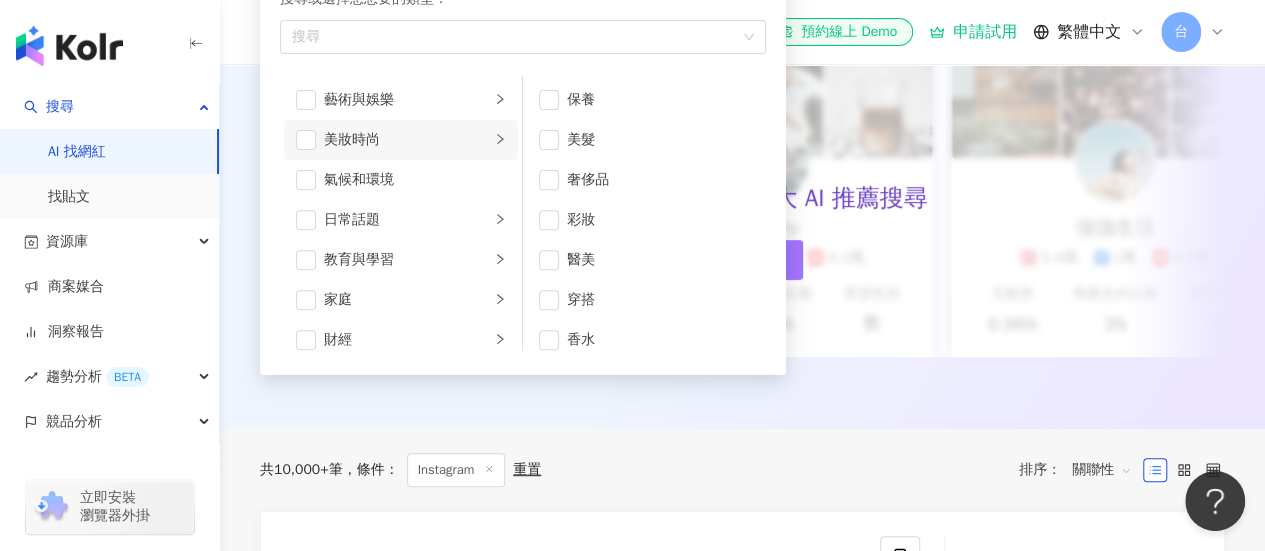 click at bounding box center (500, 139) 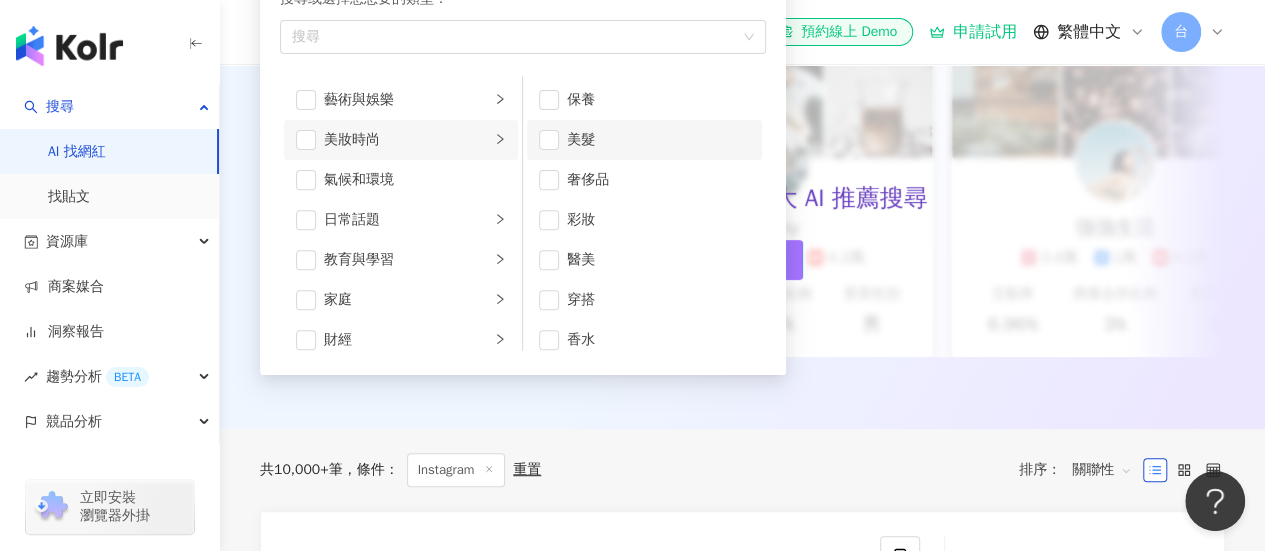 scroll, scrollTop: 12, scrollLeft: 0, axis: vertical 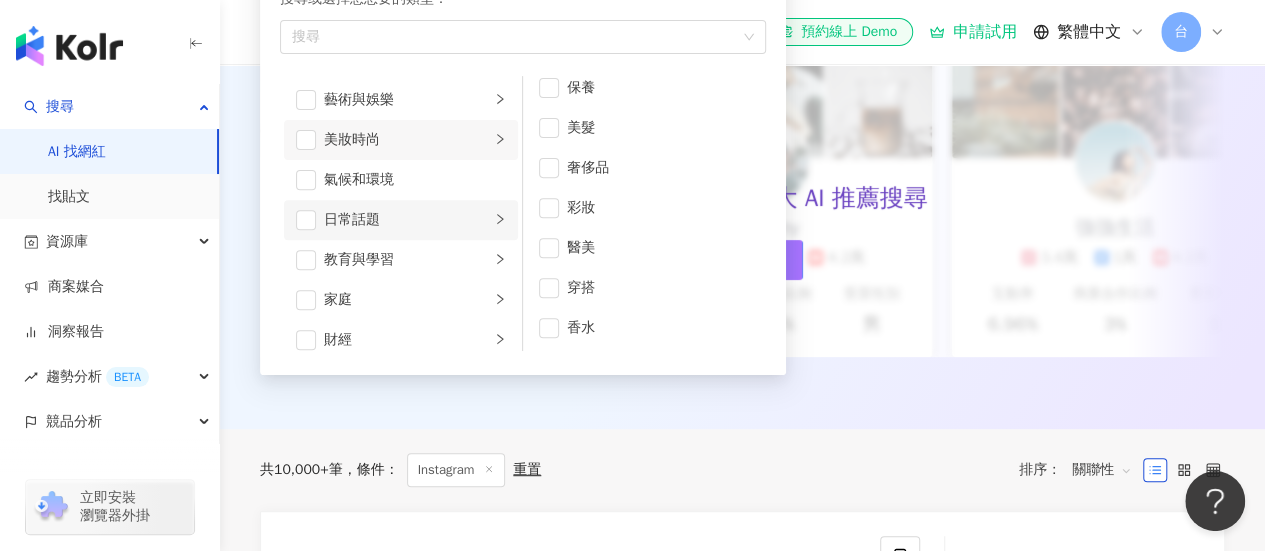 click on "日常話題" at bounding box center (401, 220) 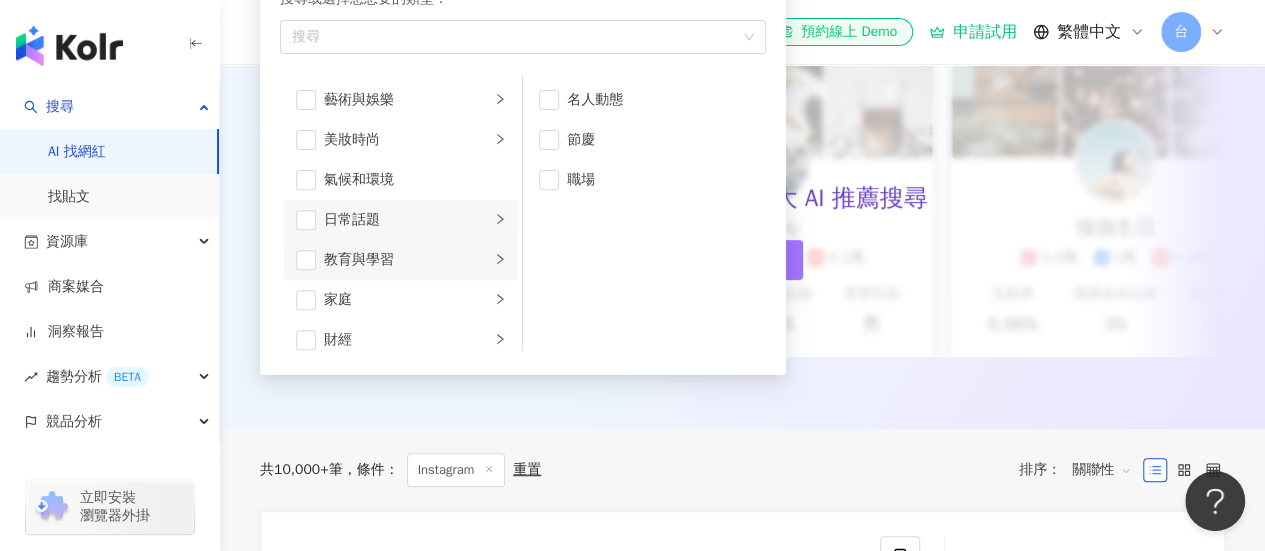 click on "教育與學習" at bounding box center (407, 260) 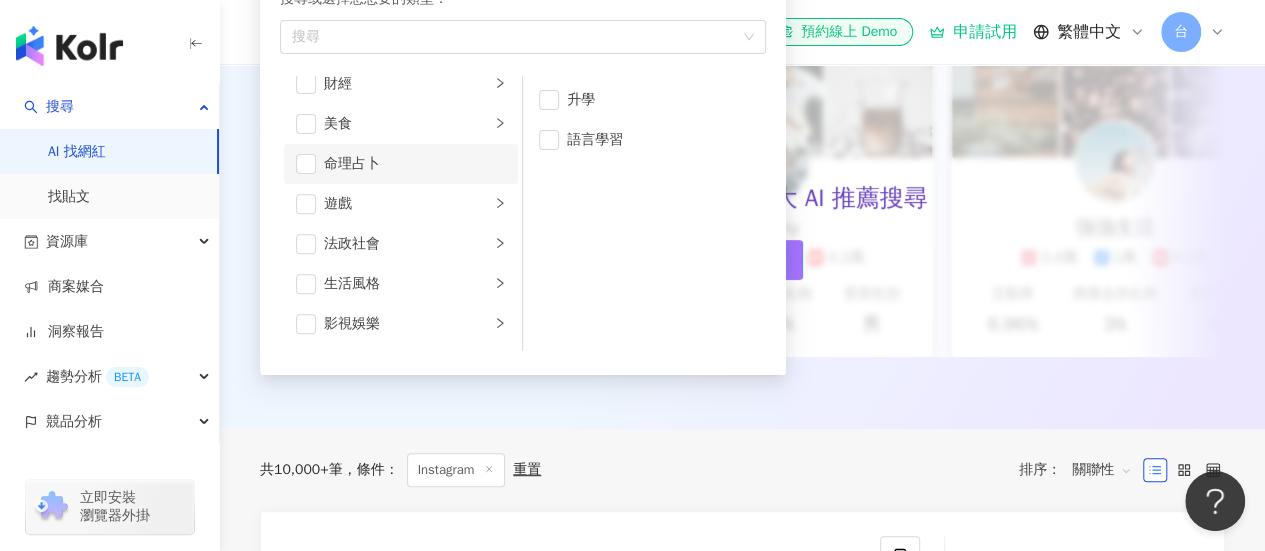 scroll, scrollTop: 300, scrollLeft: 0, axis: vertical 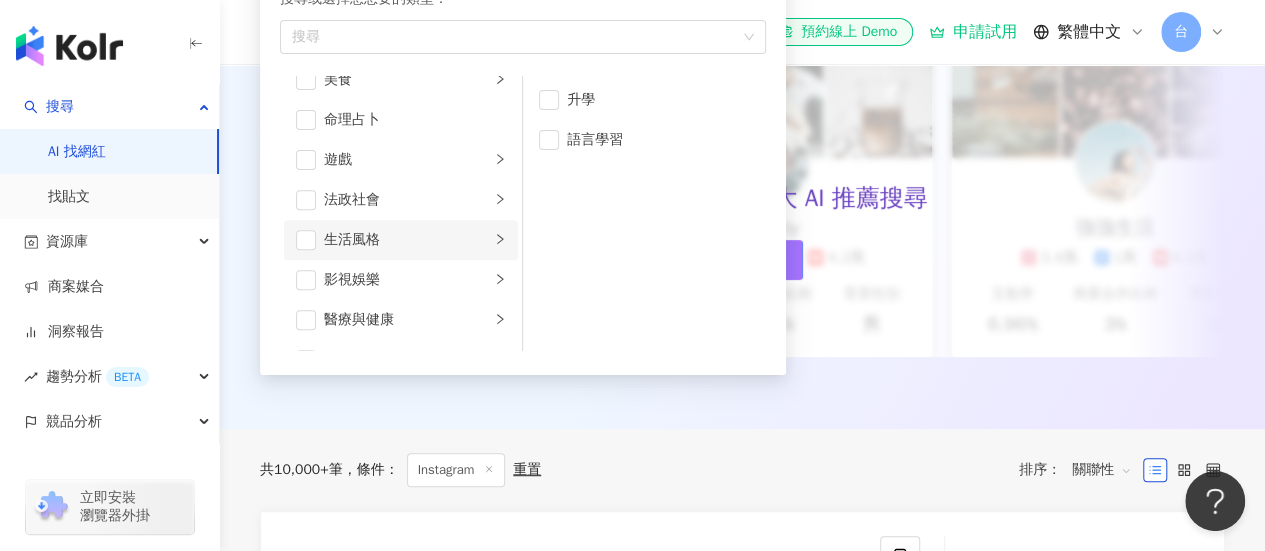 click on "生活風格" at bounding box center [407, 240] 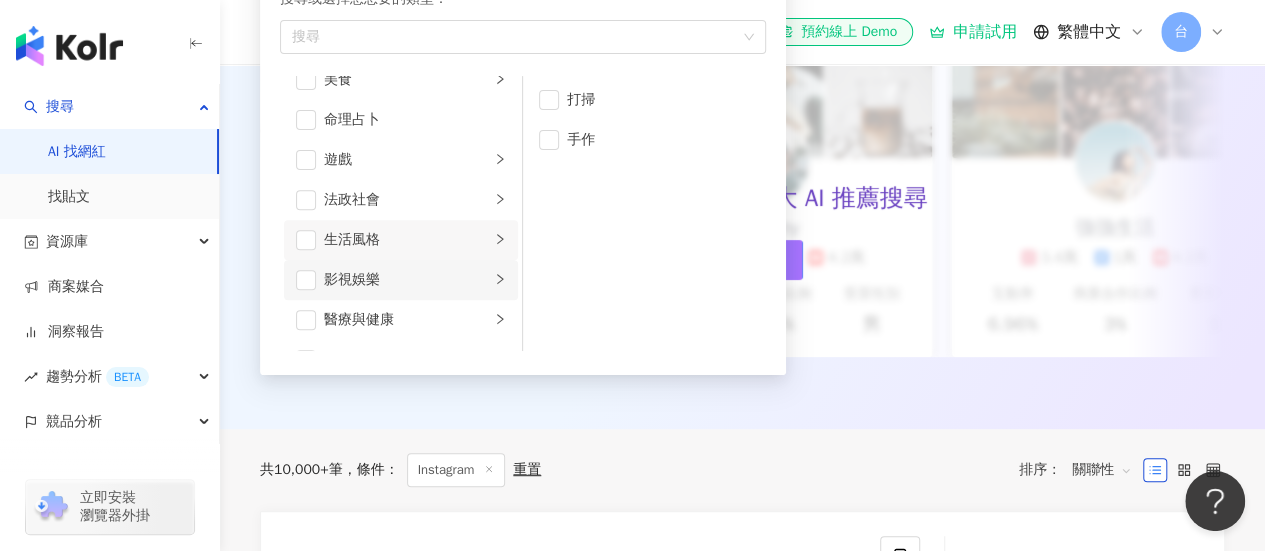 click on "影視娛樂" at bounding box center [401, 280] 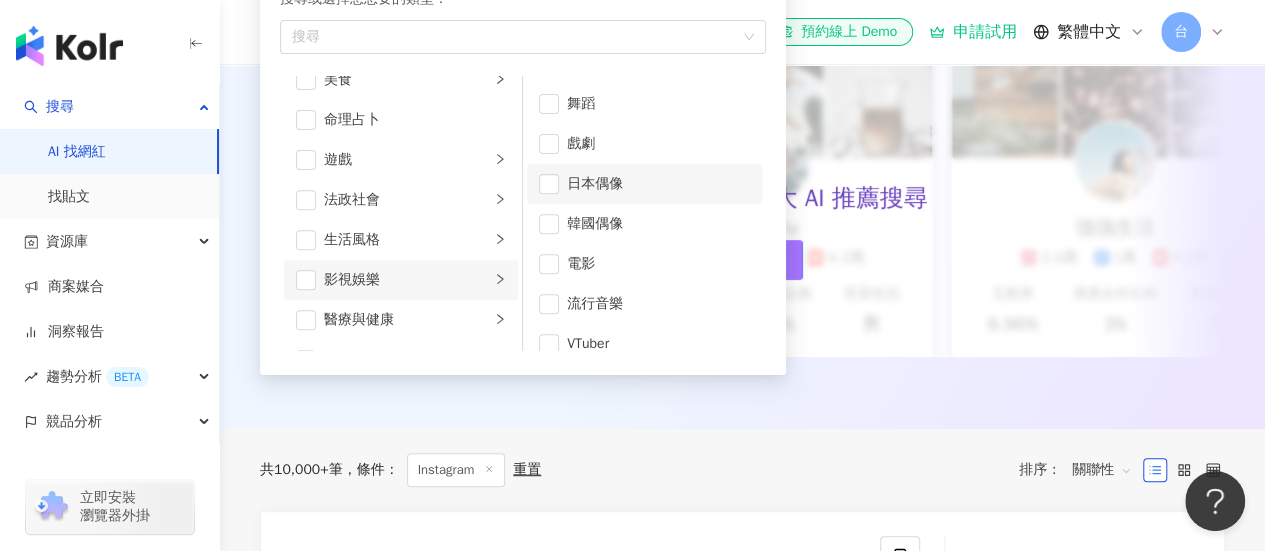 scroll, scrollTop: 52, scrollLeft: 0, axis: vertical 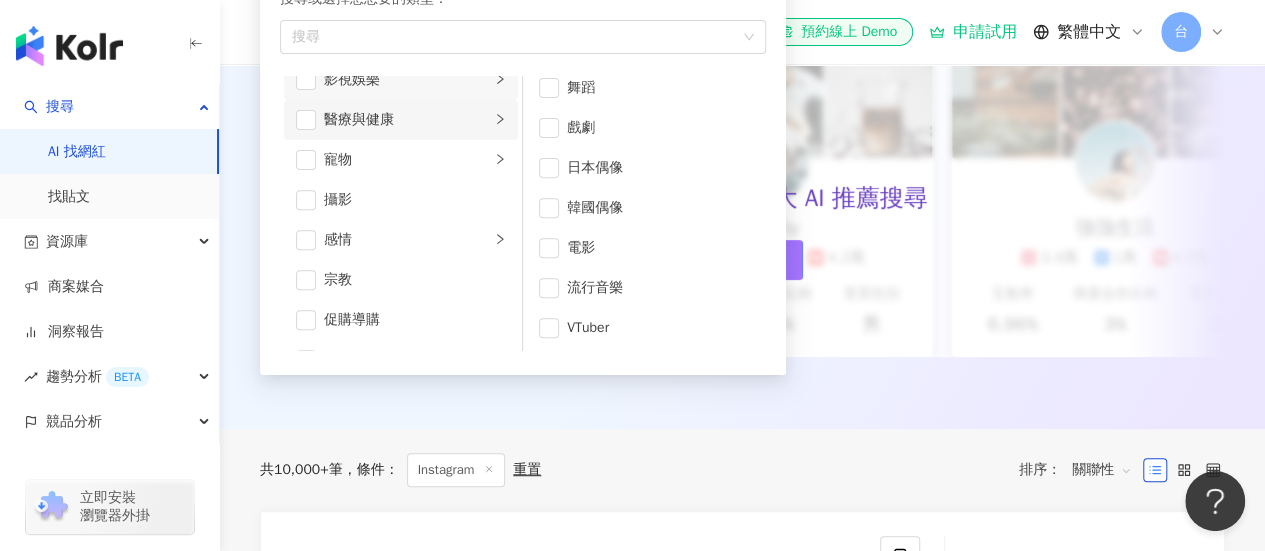 click on "醫療與健康" at bounding box center (407, 120) 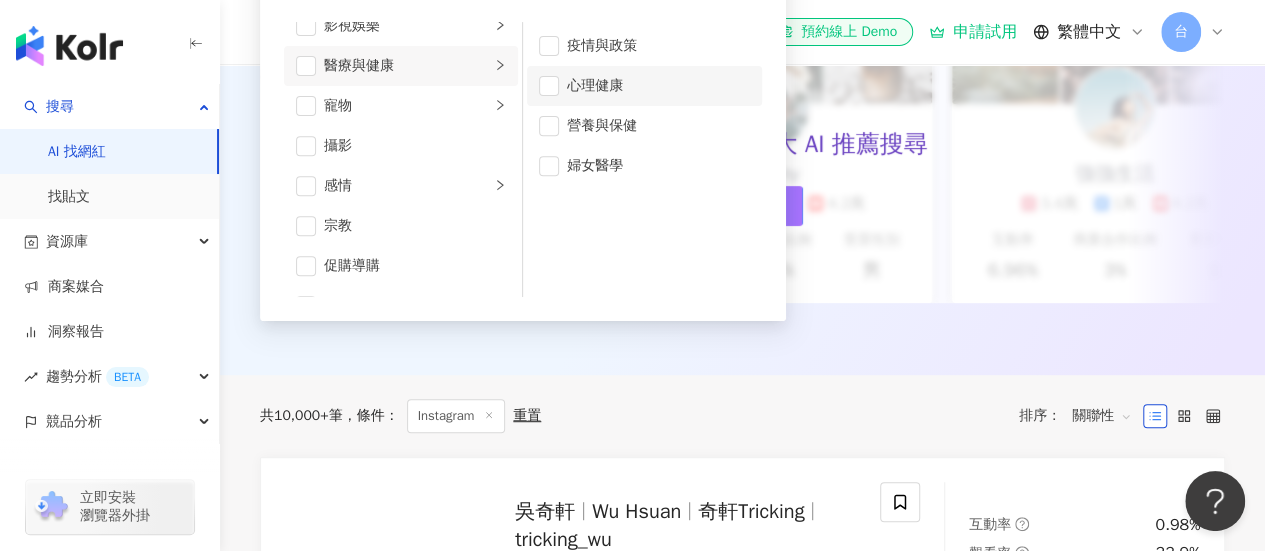 scroll, scrollTop: 400, scrollLeft: 0, axis: vertical 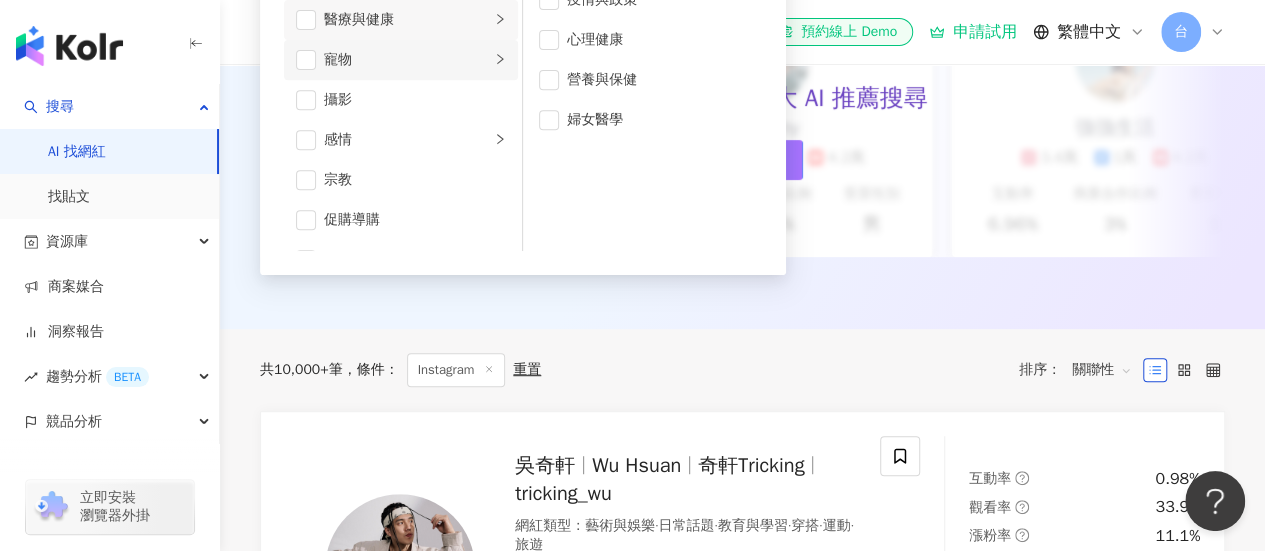 click on "寵物" at bounding box center [407, 60] 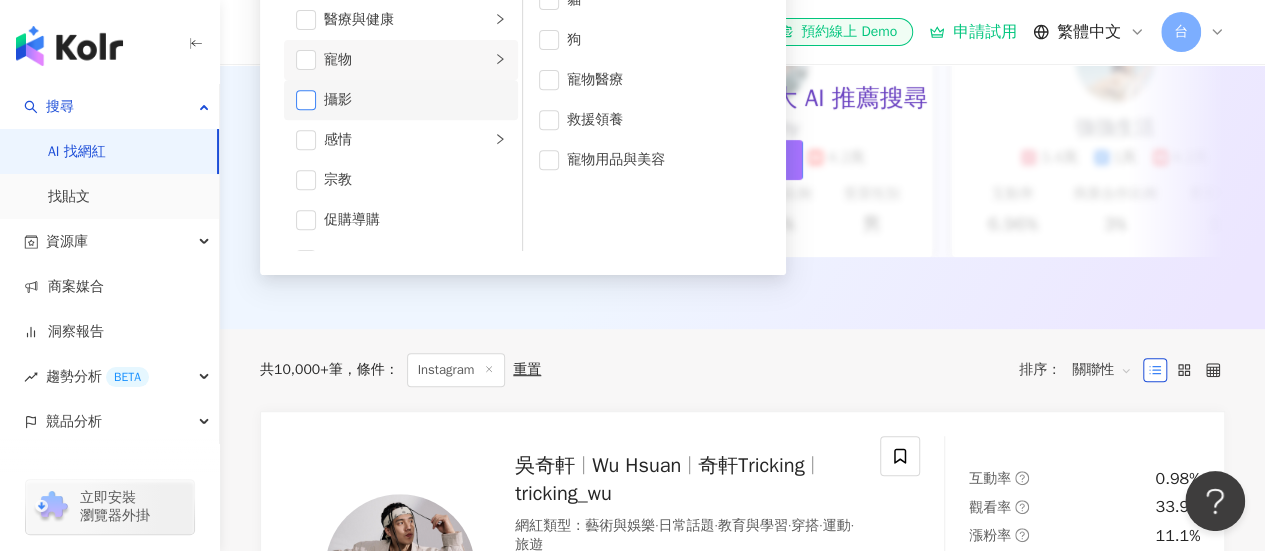 click at bounding box center [306, 100] 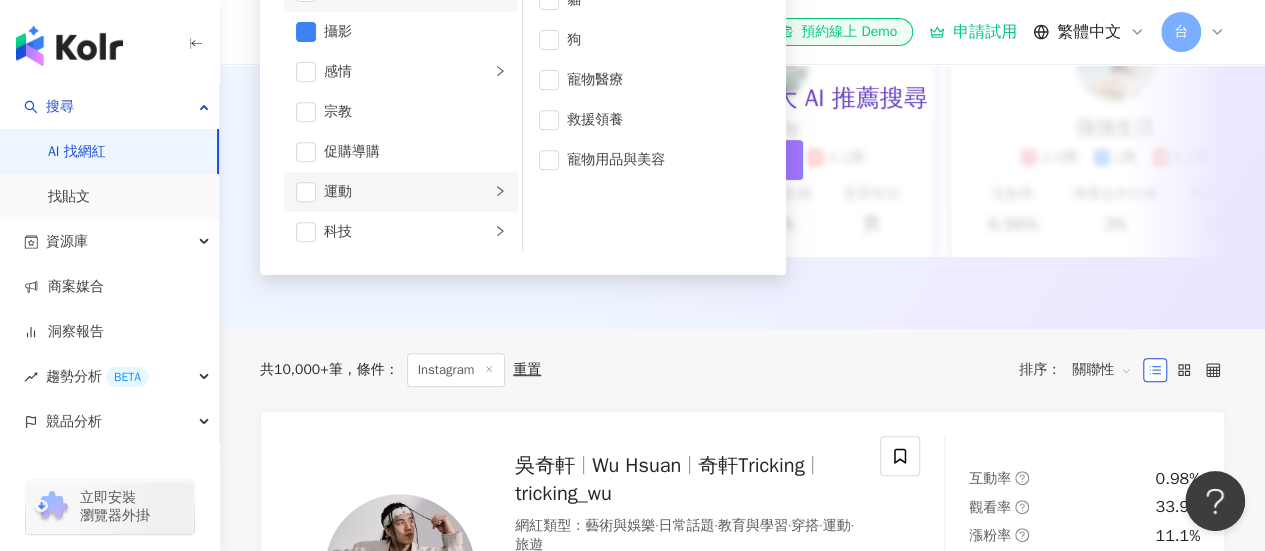 scroll, scrollTop: 600, scrollLeft: 0, axis: vertical 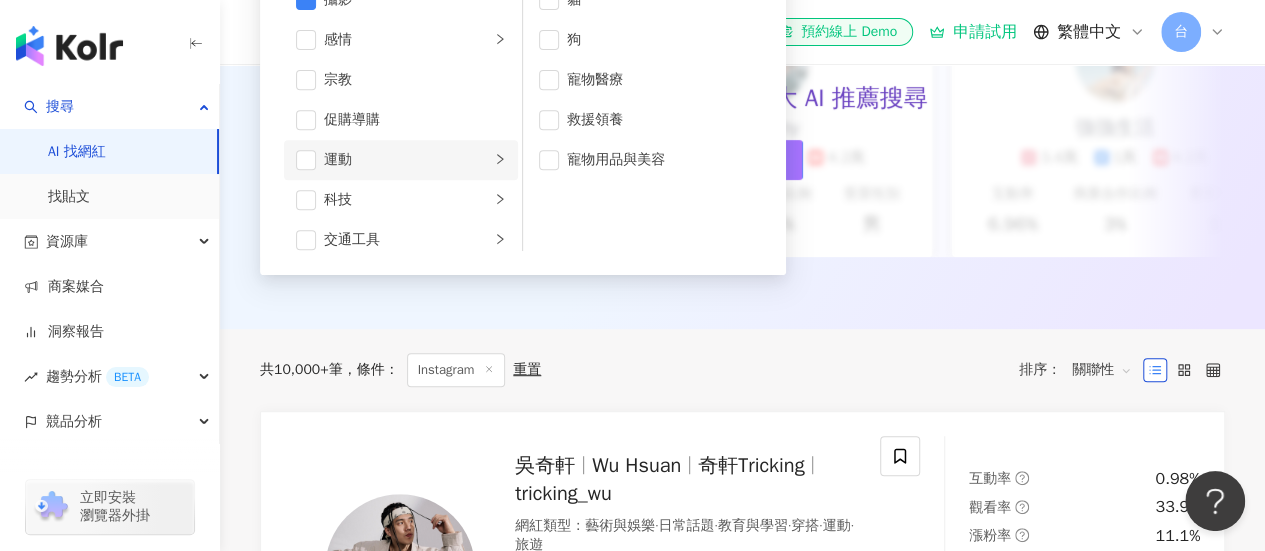 click on "運動" at bounding box center (401, 160) 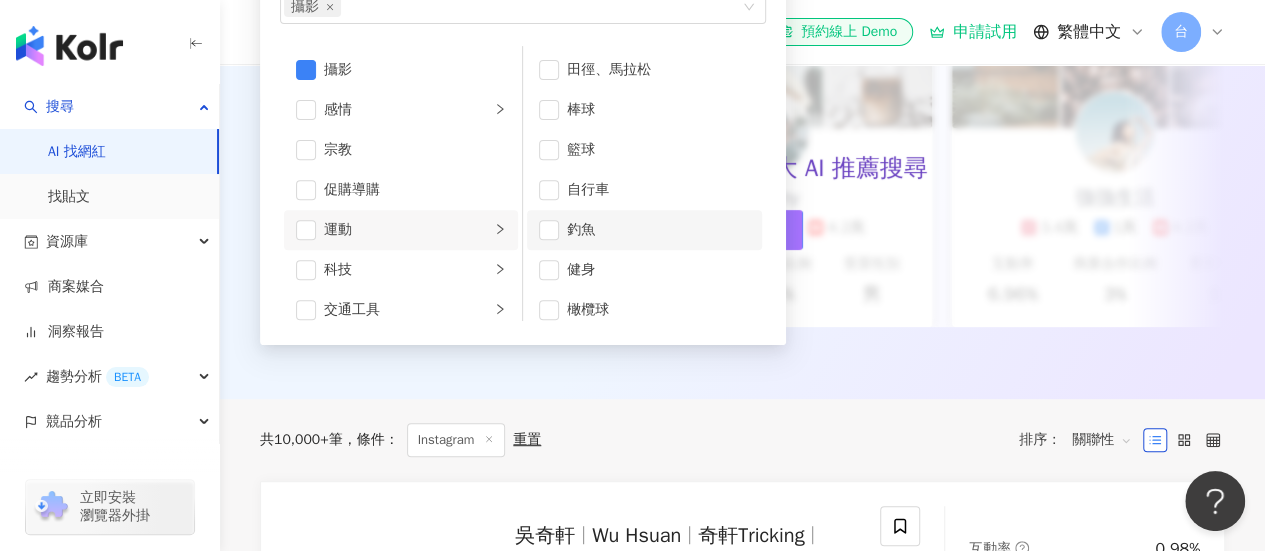 scroll, scrollTop: 300, scrollLeft: 0, axis: vertical 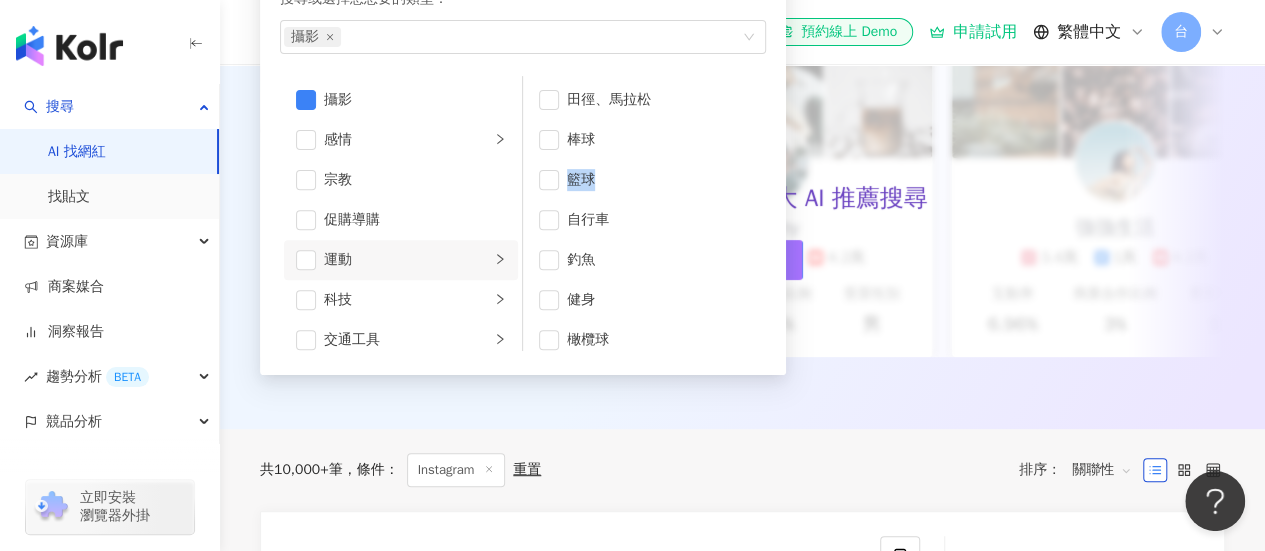 drag, startPoint x: 769, startPoint y: 127, endPoint x: 770, endPoint y: 159, distance: 32.01562 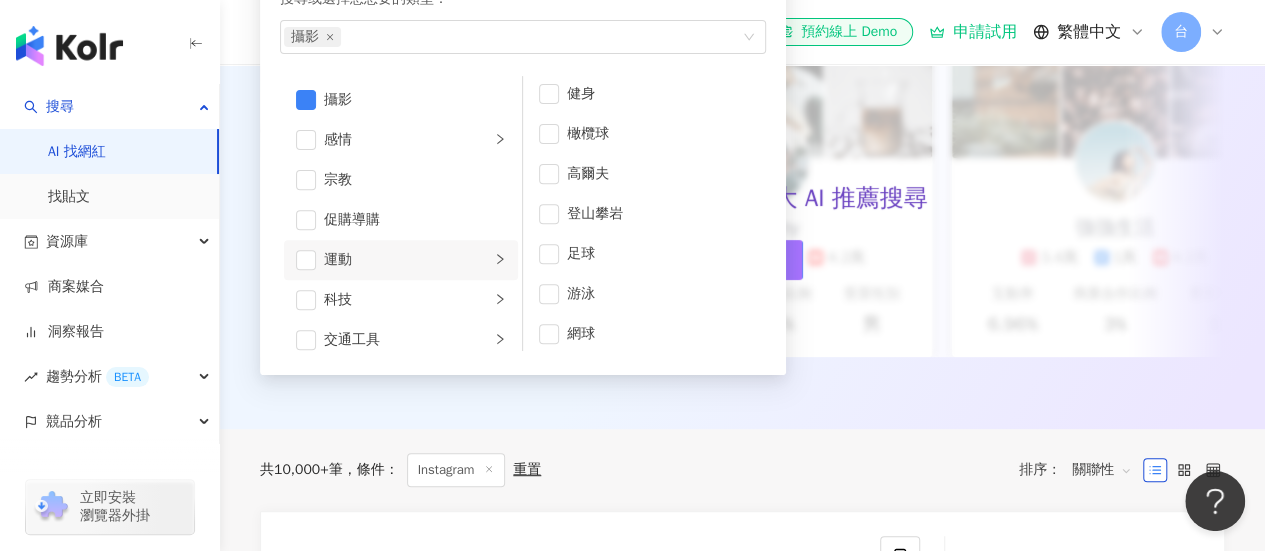 scroll, scrollTop: 252, scrollLeft: 0, axis: vertical 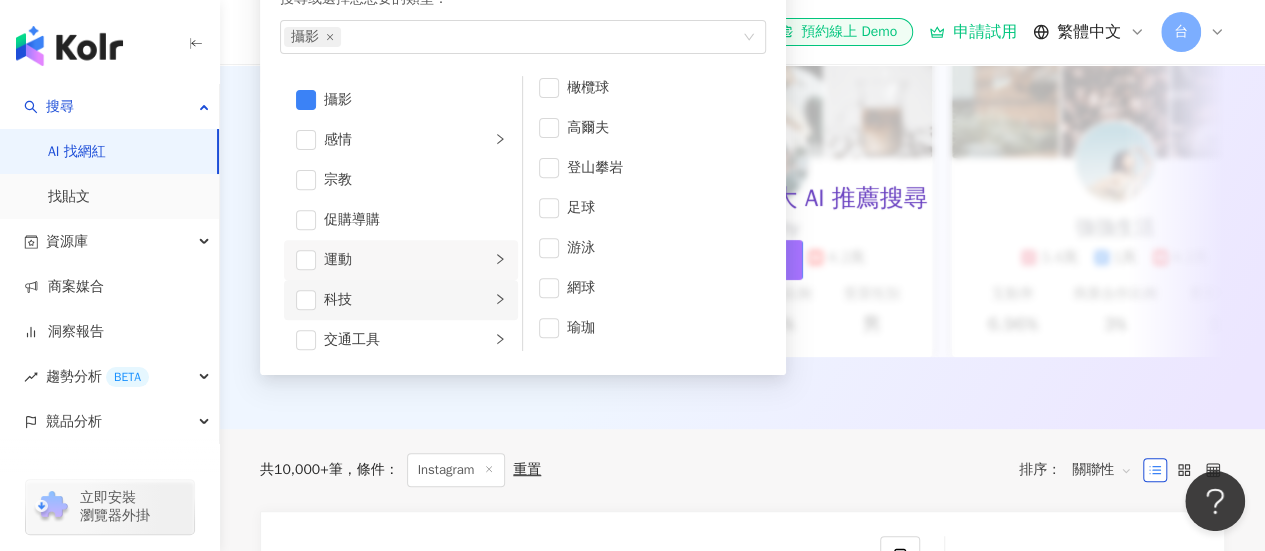 click on "科技" at bounding box center [407, 300] 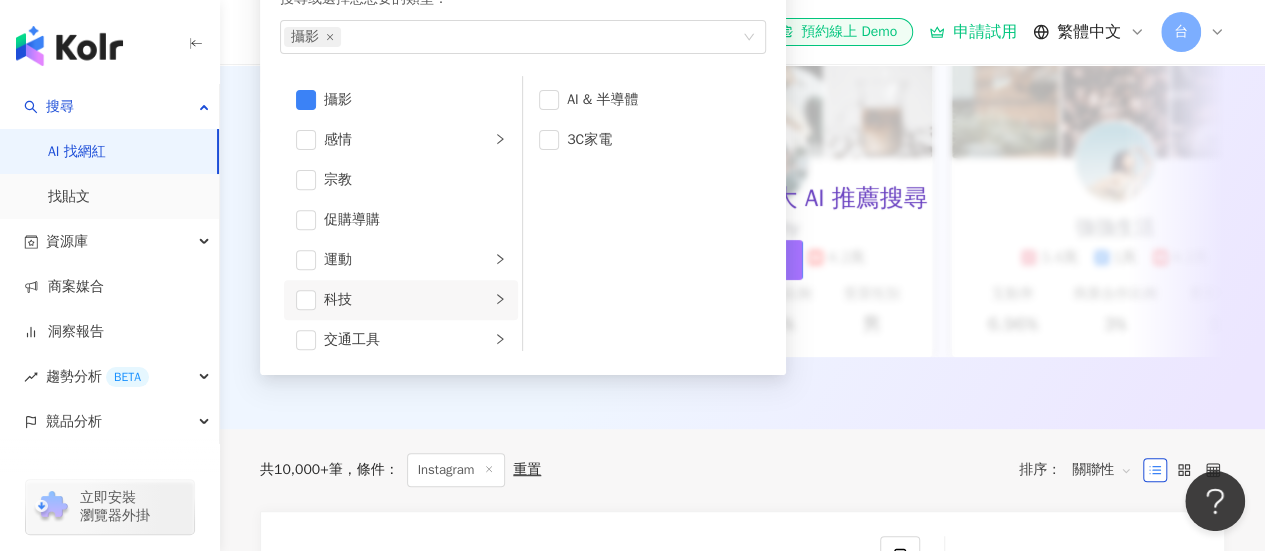 scroll, scrollTop: 0, scrollLeft: 0, axis: both 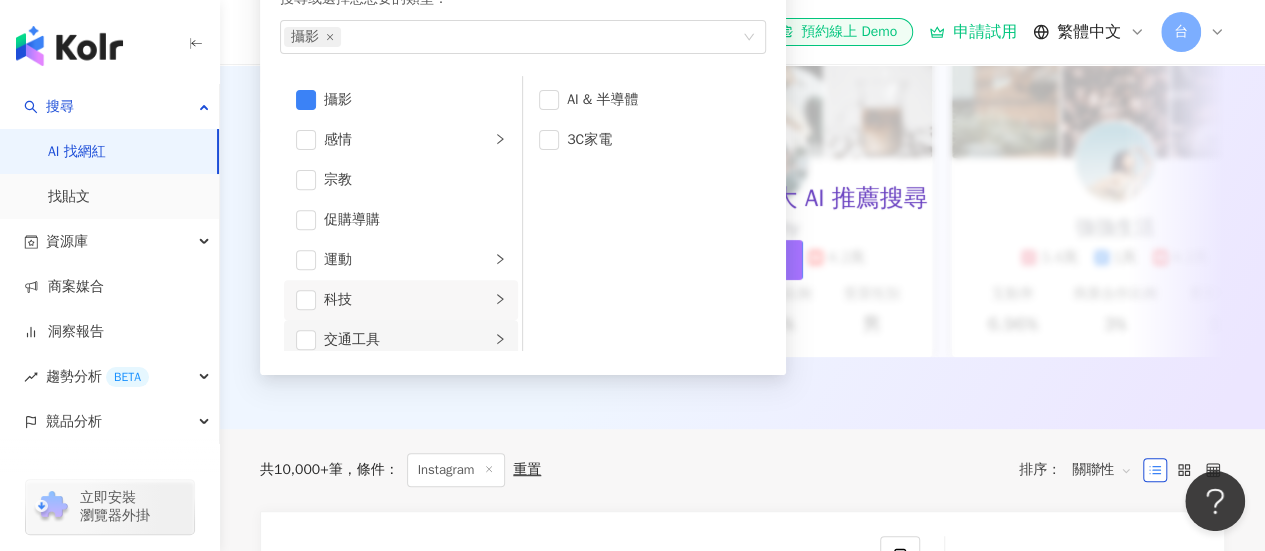 click on "交通工具" at bounding box center [407, 340] 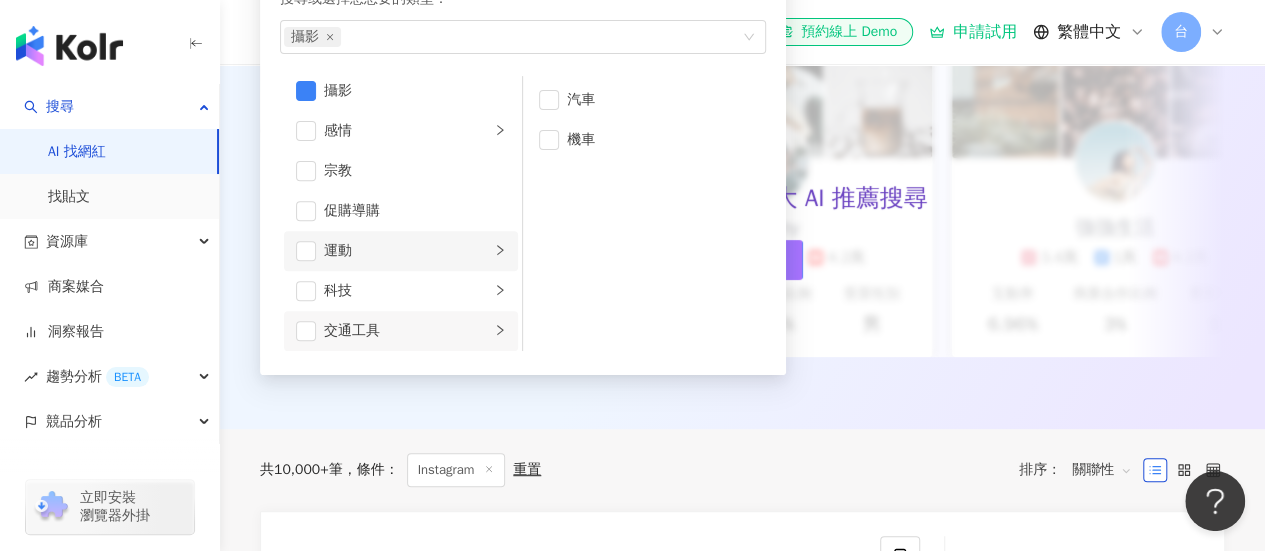 click on "運動" at bounding box center (407, 251) 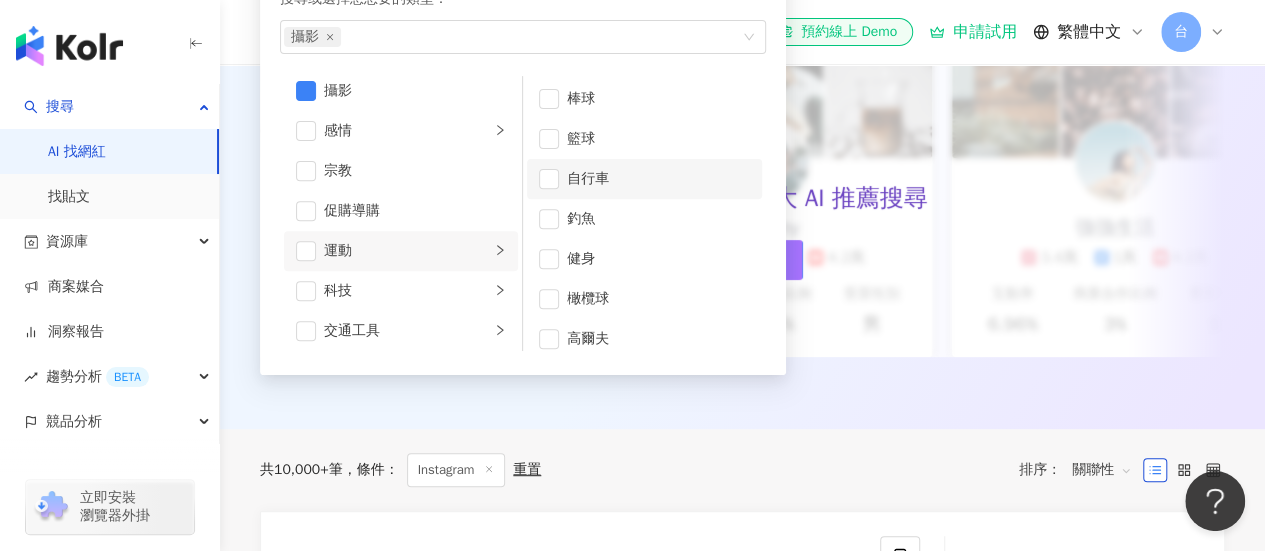 scroll, scrollTop: 0, scrollLeft: 0, axis: both 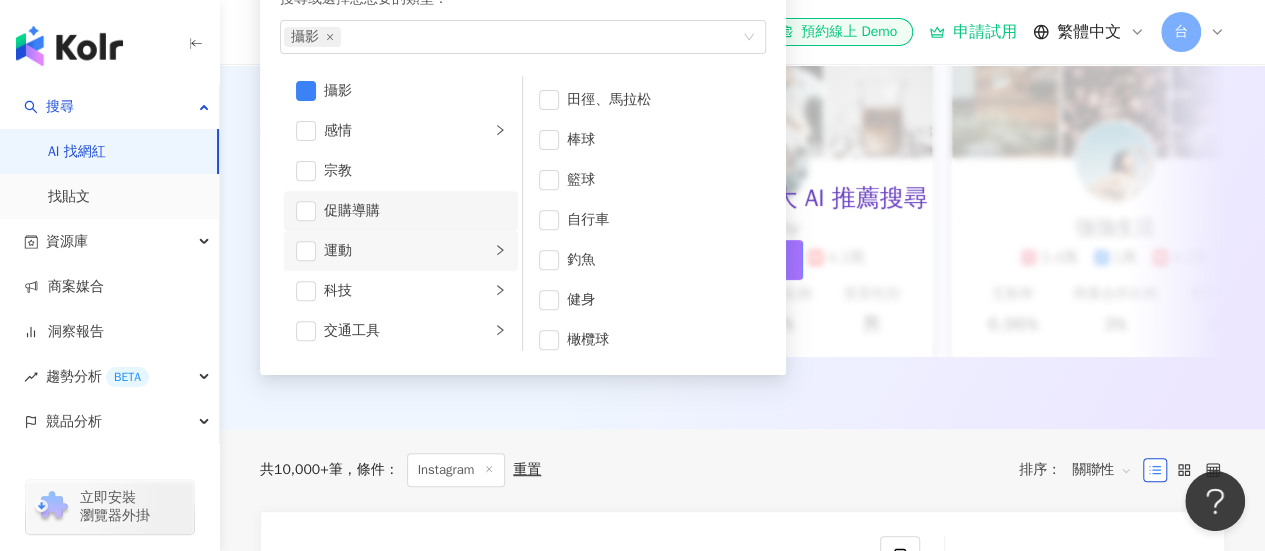 click on "促購導購" at bounding box center (415, 211) 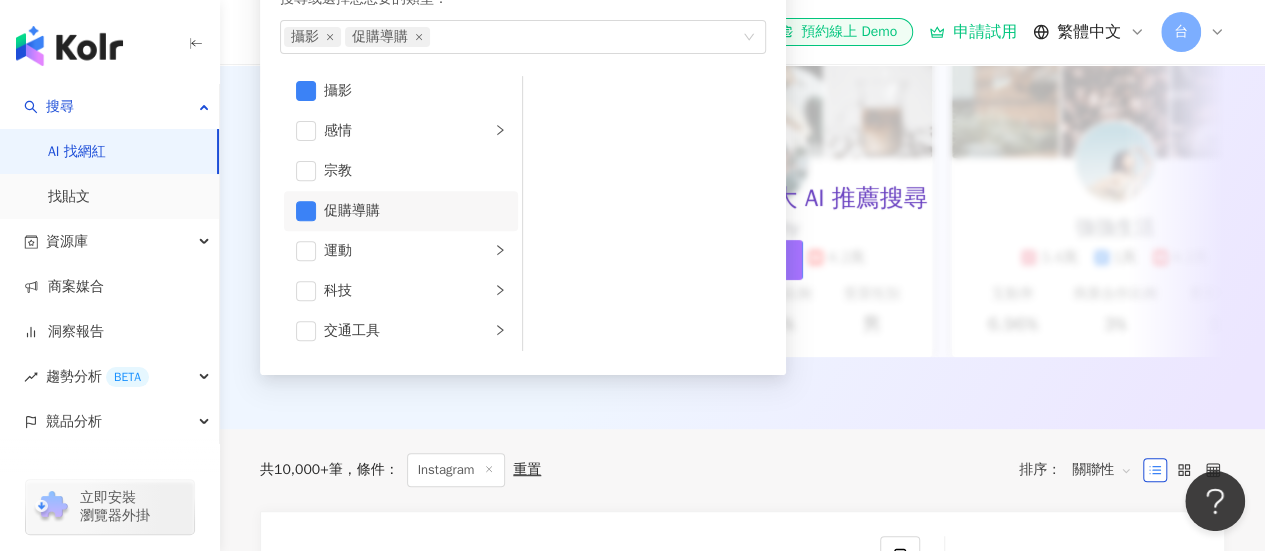 click on "促購導購" at bounding box center (401, 211) 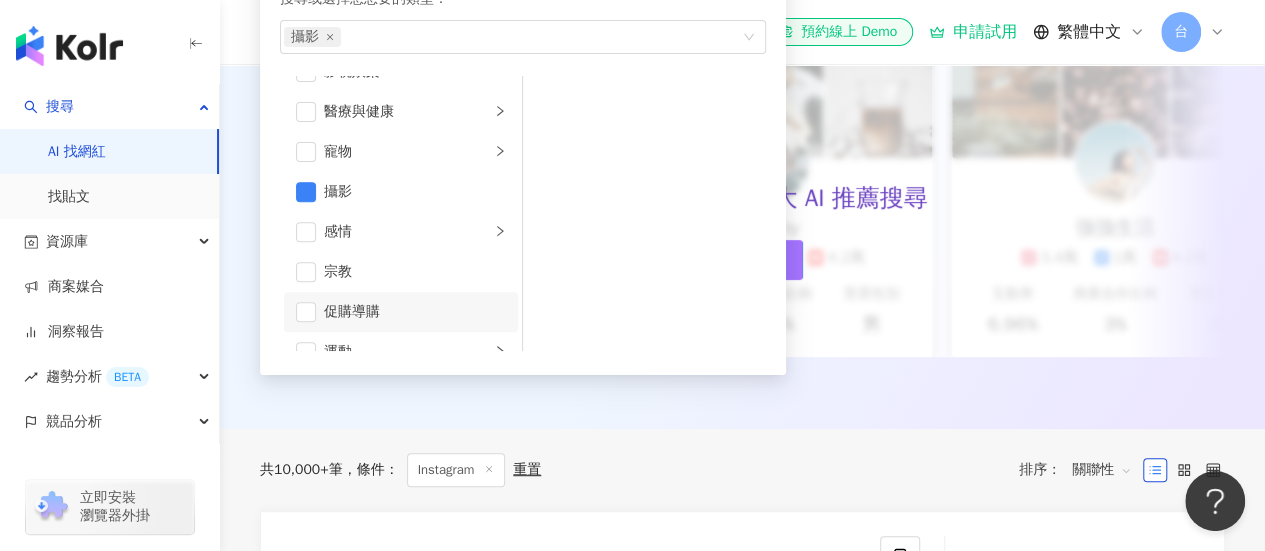 scroll, scrollTop: 409, scrollLeft: 0, axis: vertical 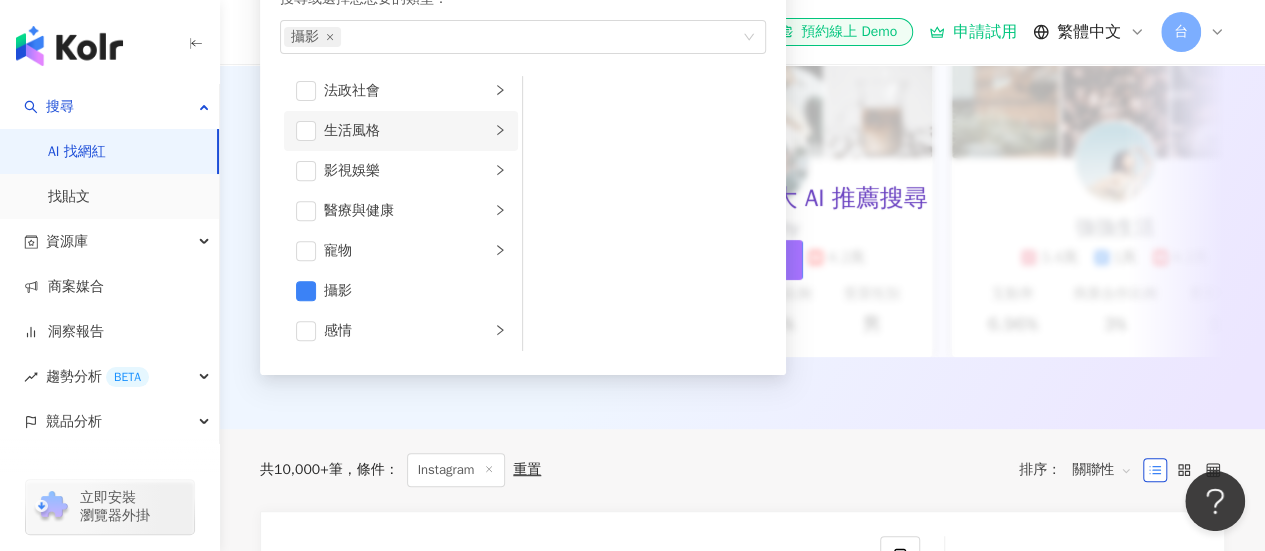click on "生活風格" at bounding box center [407, 131] 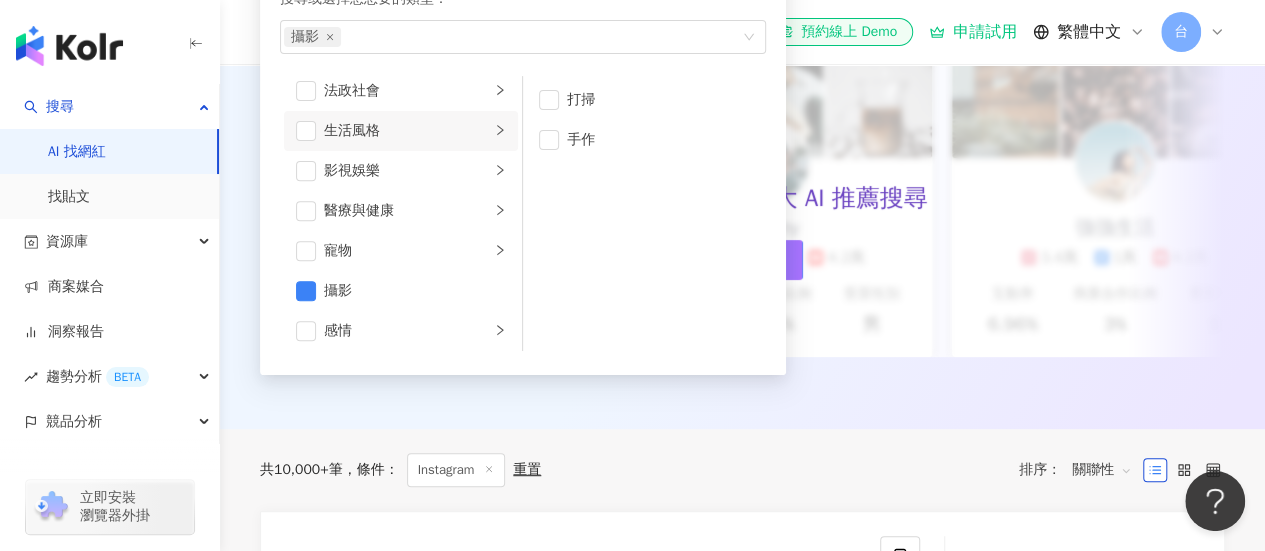 click on "生活風格" at bounding box center [407, 131] 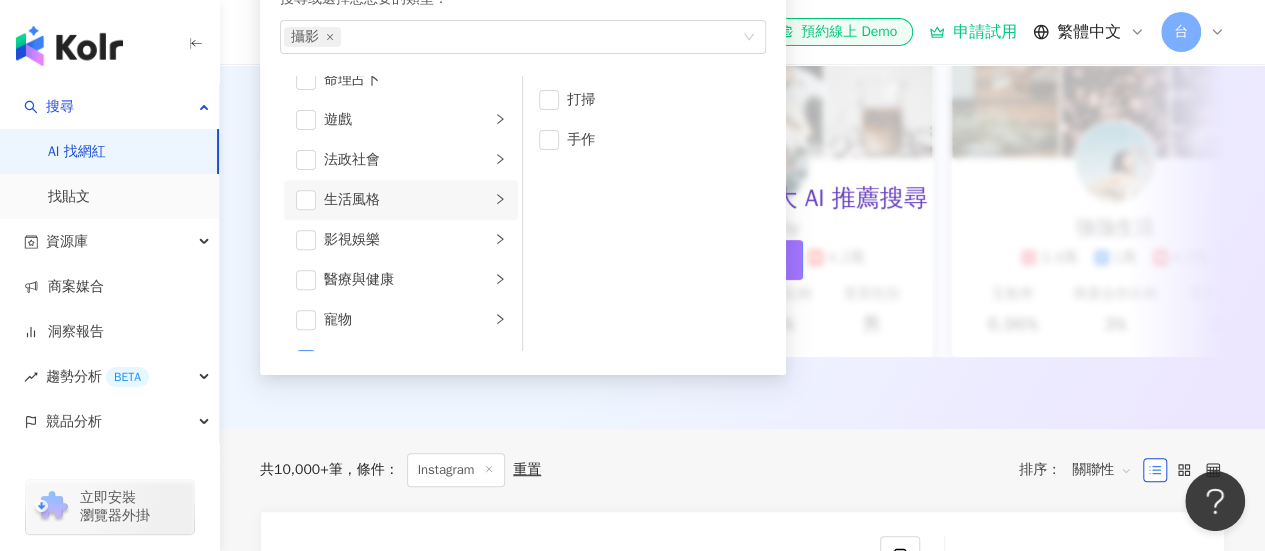 scroll, scrollTop: 309, scrollLeft: 0, axis: vertical 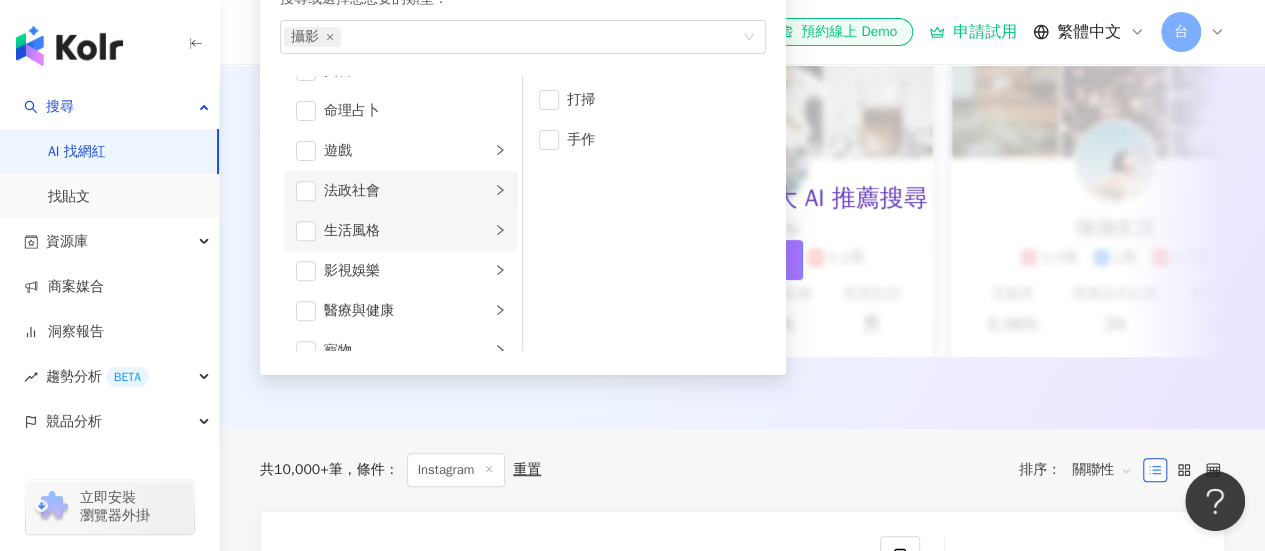 click on "法政社會" at bounding box center (401, 191) 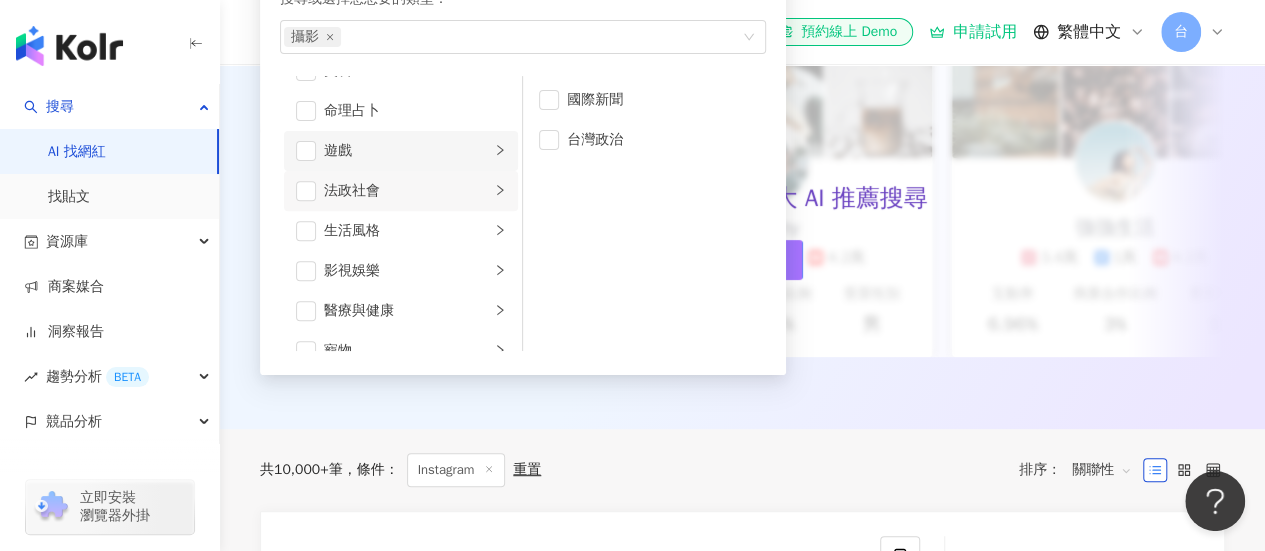 click on "遊戲" at bounding box center [407, 151] 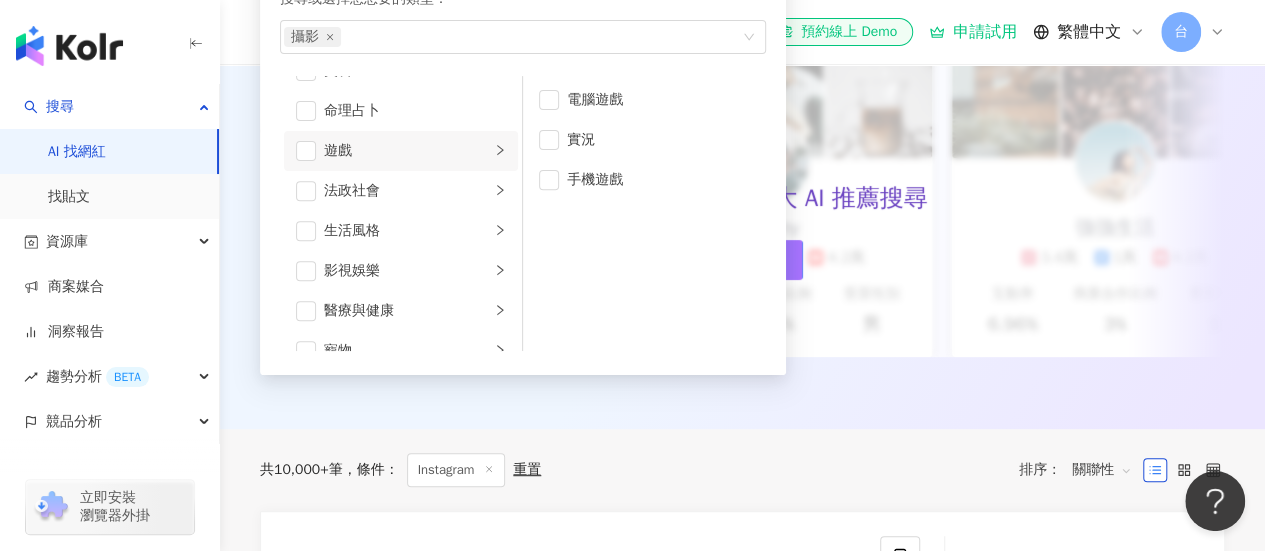 scroll, scrollTop: 209, scrollLeft: 0, axis: vertical 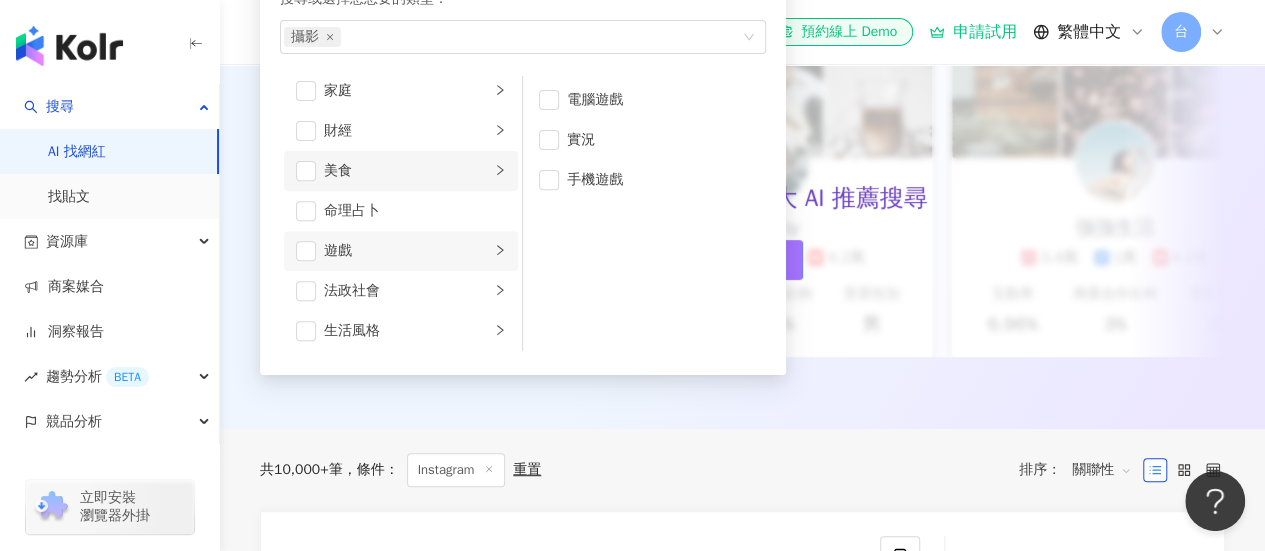 click on "美食" at bounding box center (407, 171) 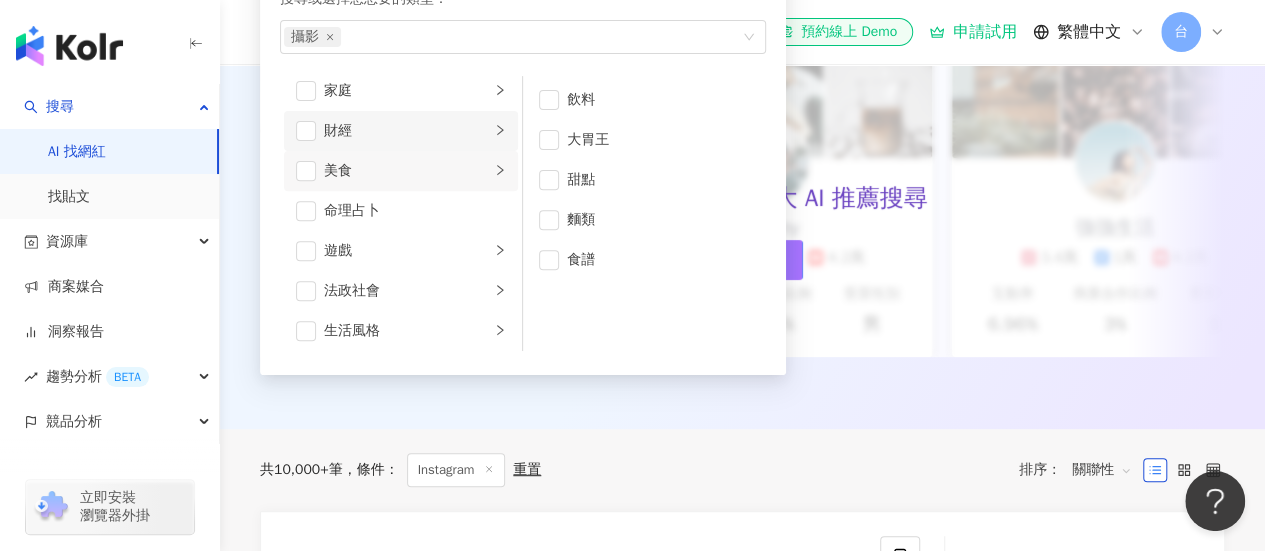 click on "財經" at bounding box center [401, 131] 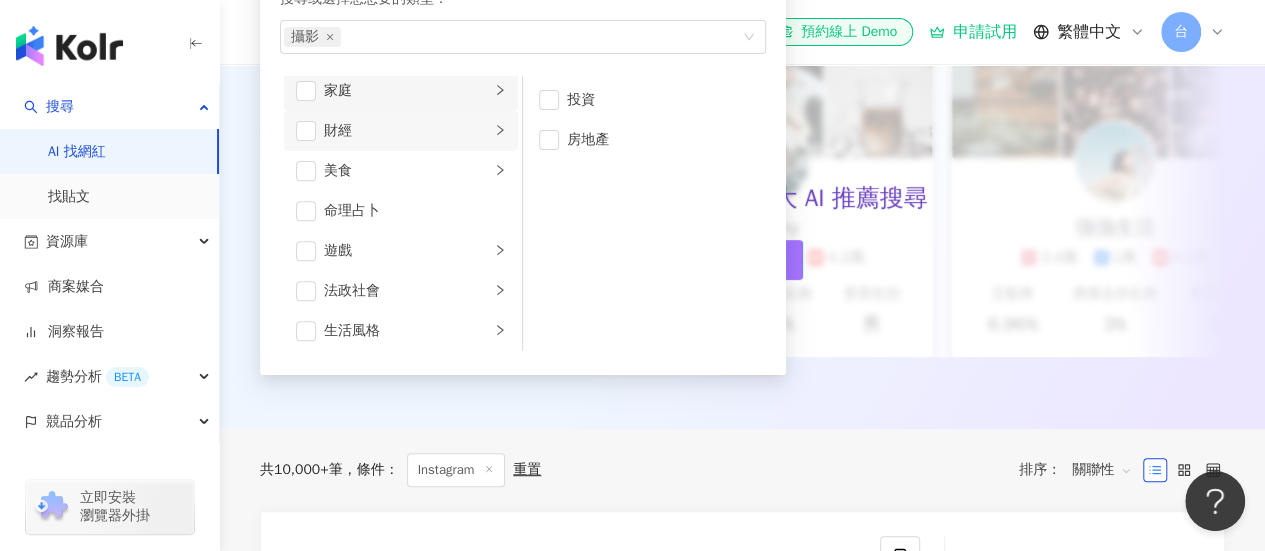 click on "家庭" at bounding box center [407, 91] 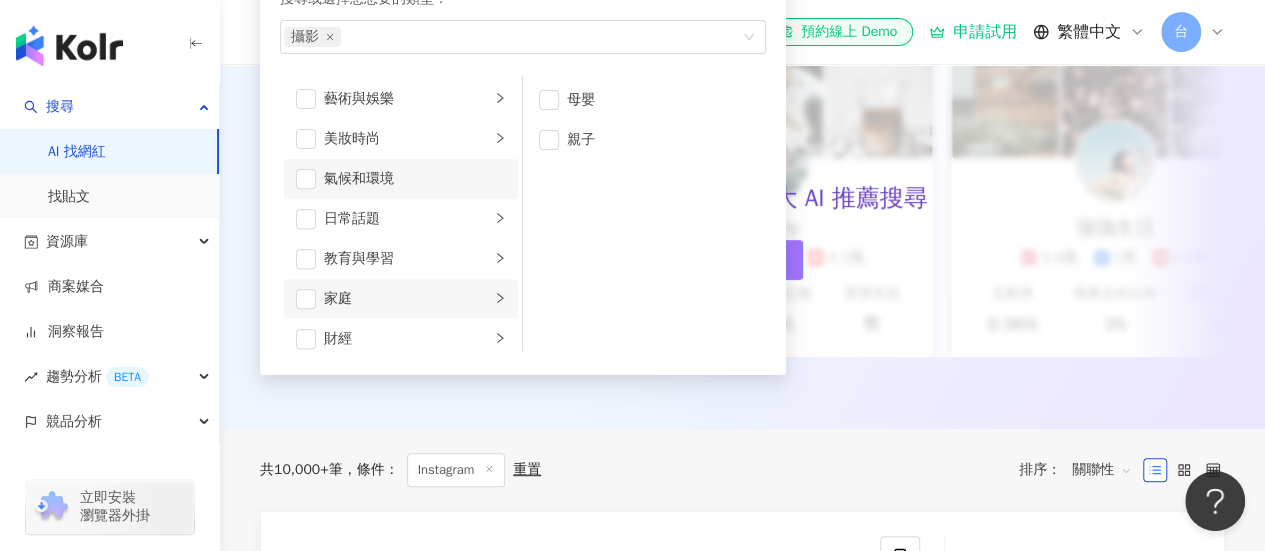 scroll, scrollTop: 0, scrollLeft: 0, axis: both 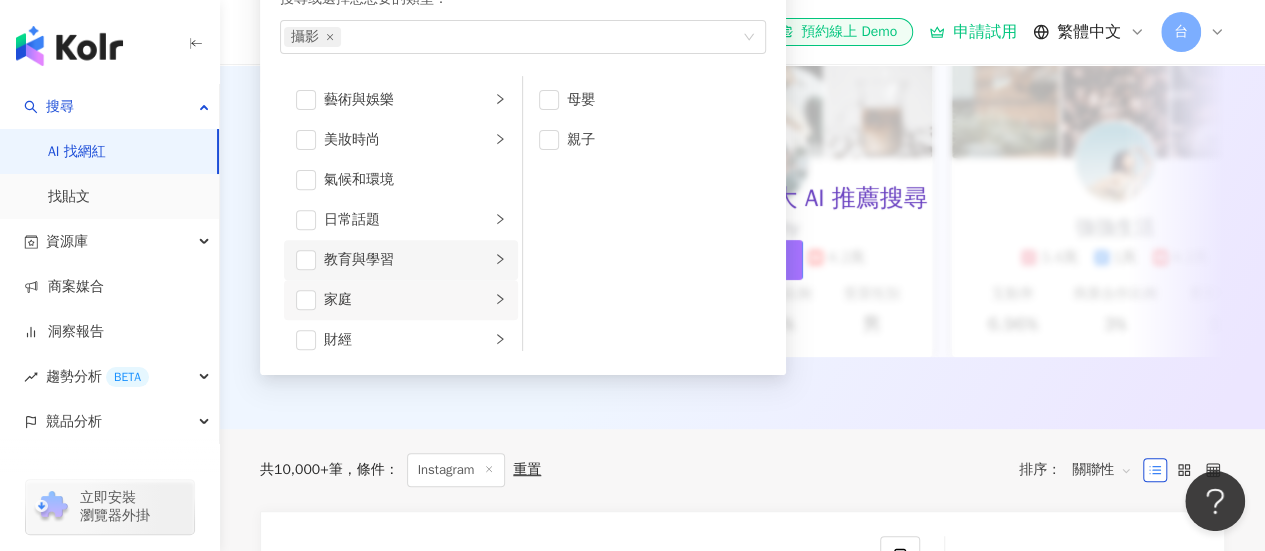click on "教育與學習" at bounding box center [407, 260] 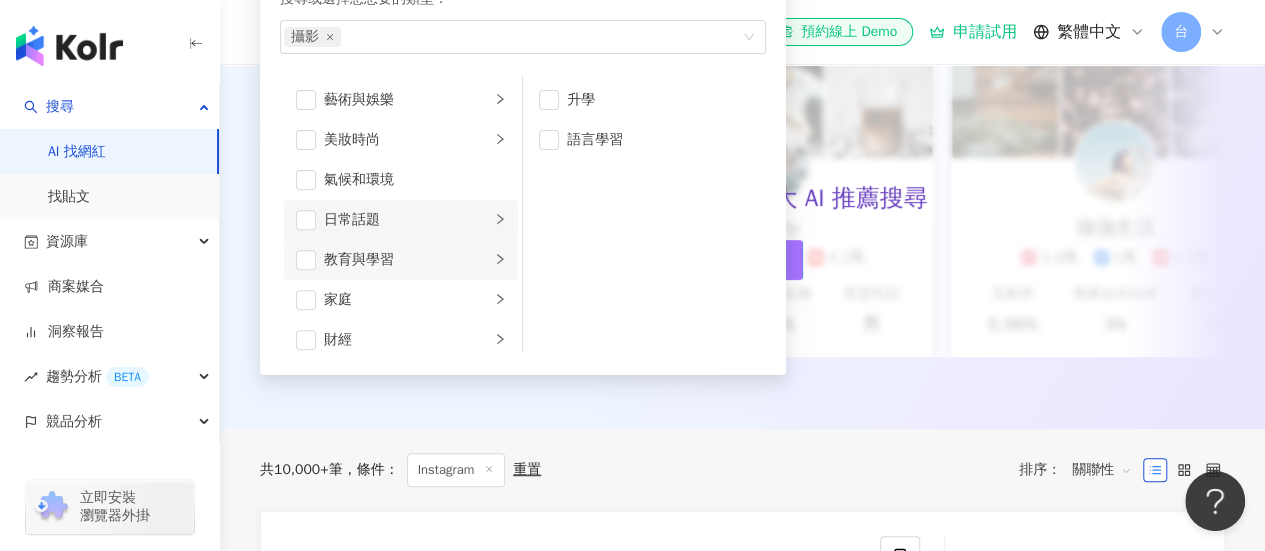 click on "日常話題" at bounding box center [401, 220] 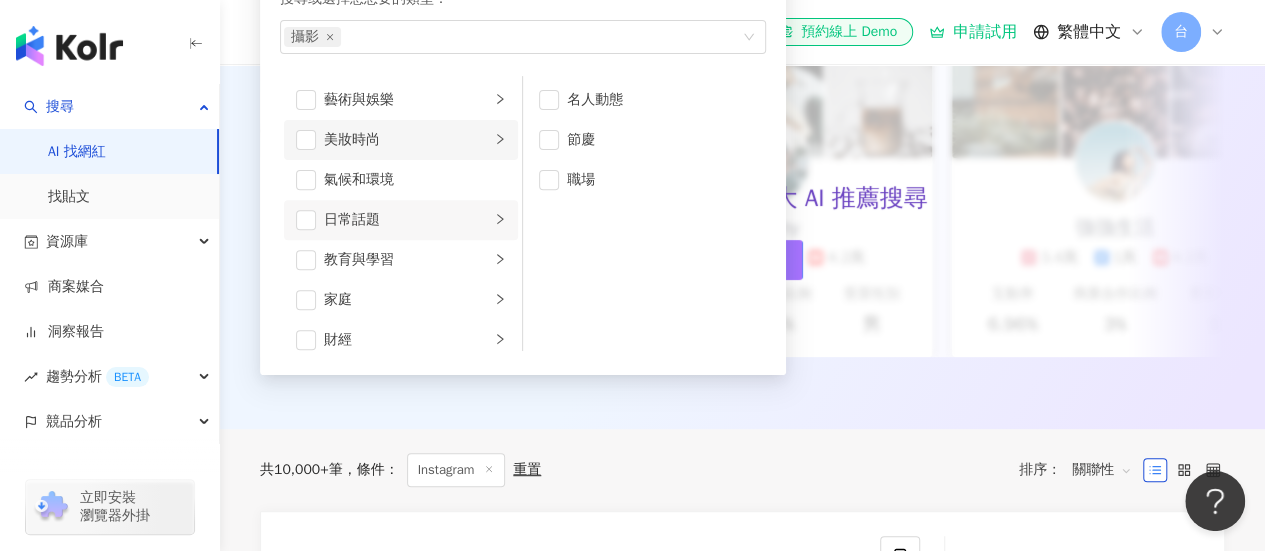click on "美妝時尚" at bounding box center [407, 140] 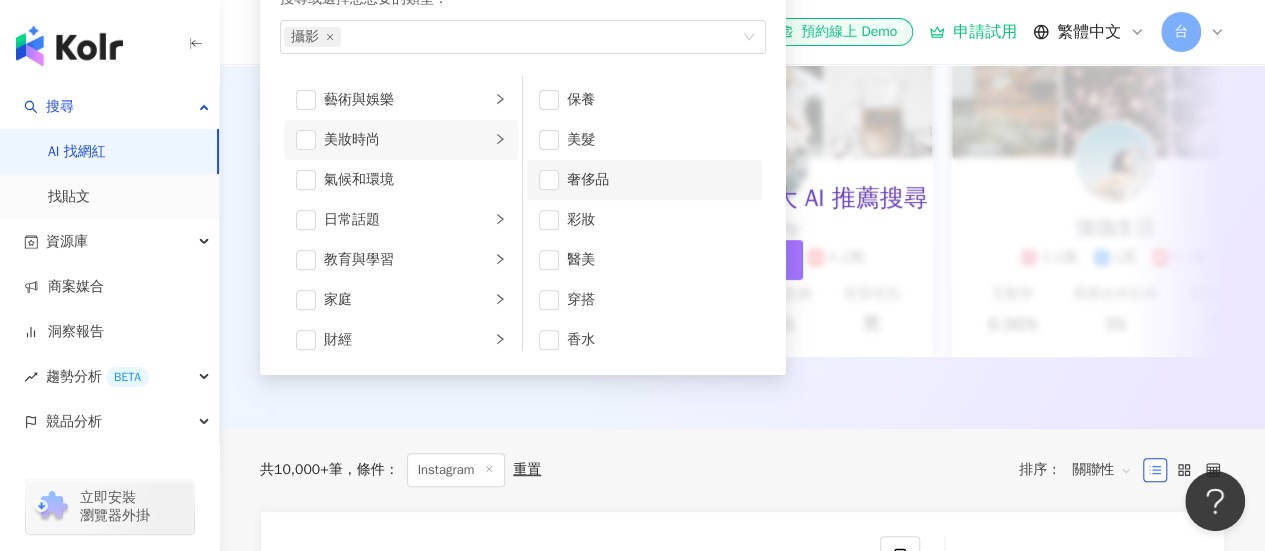 scroll, scrollTop: 100, scrollLeft: 0, axis: vertical 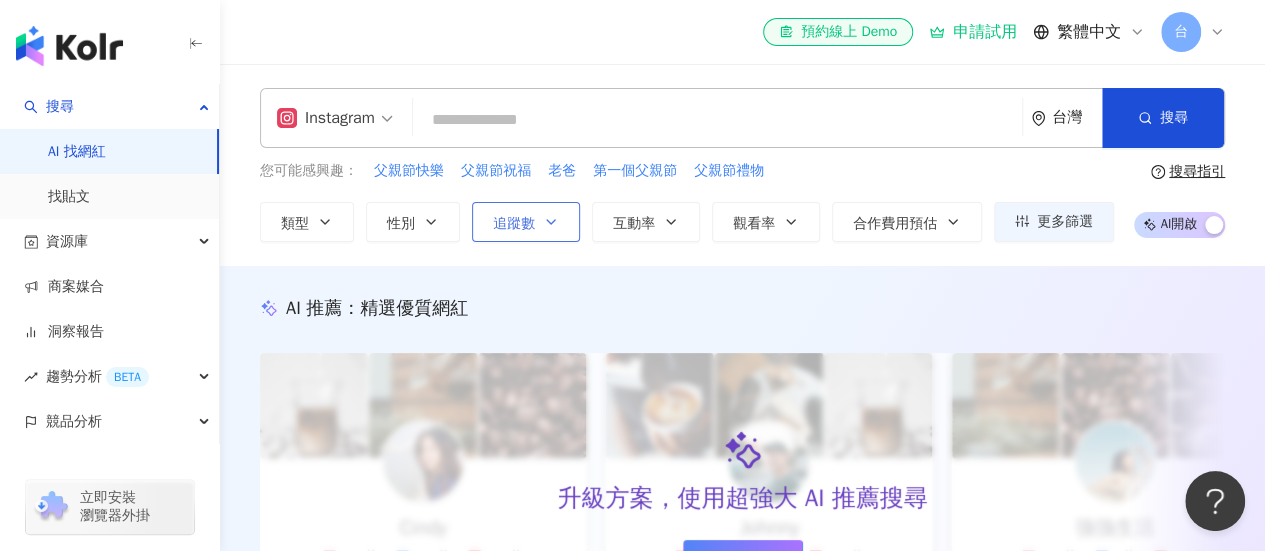click on "追蹤數" at bounding box center (514, 224) 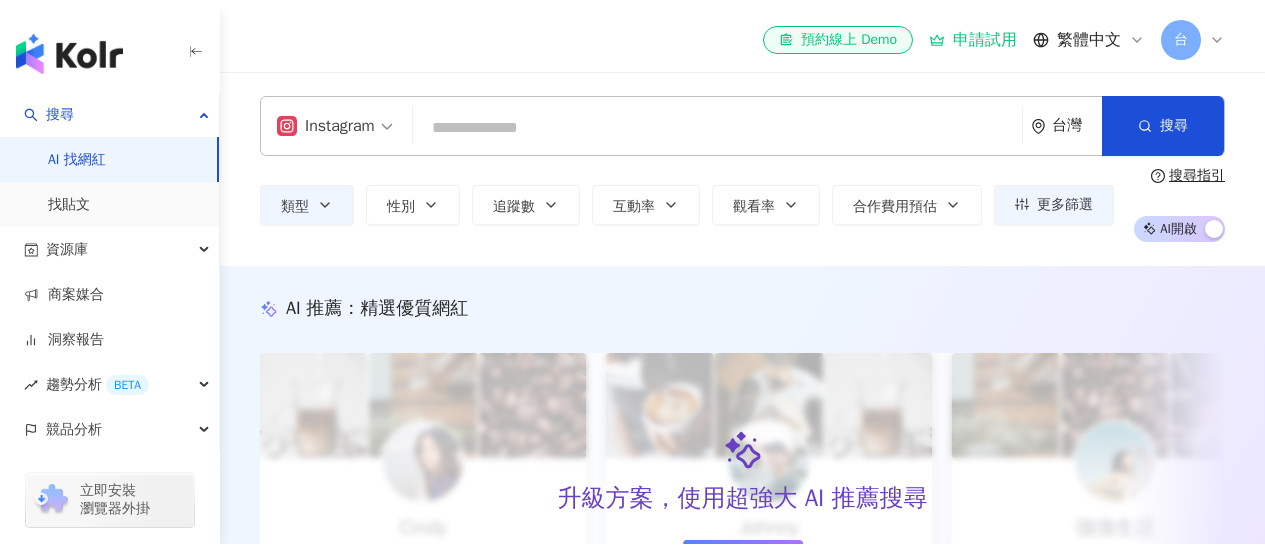 scroll, scrollTop: 0, scrollLeft: 0, axis: both 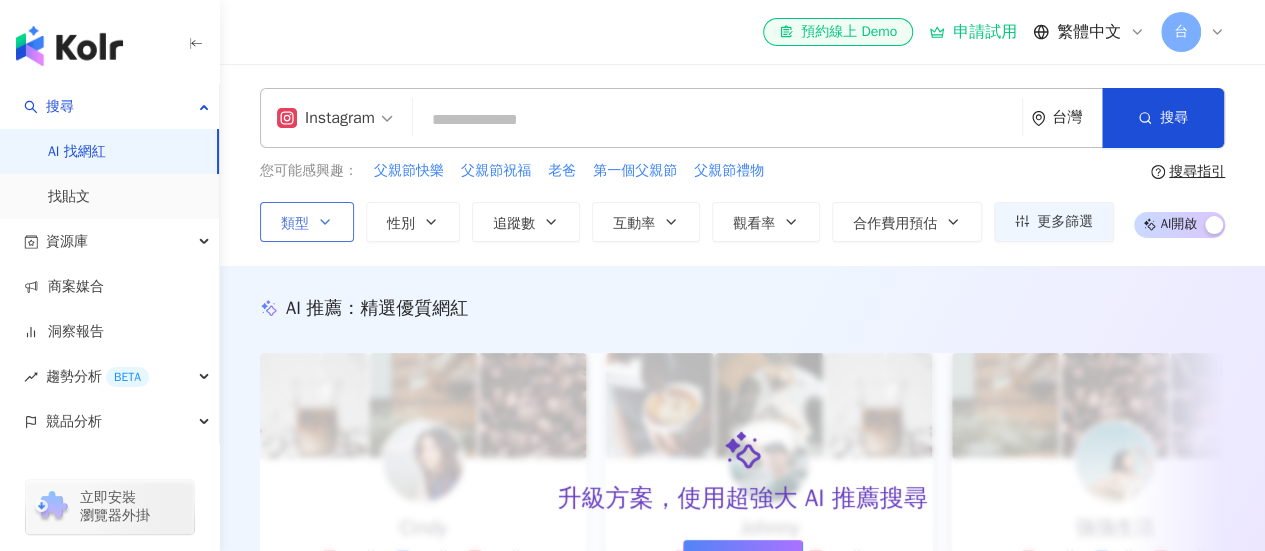 click 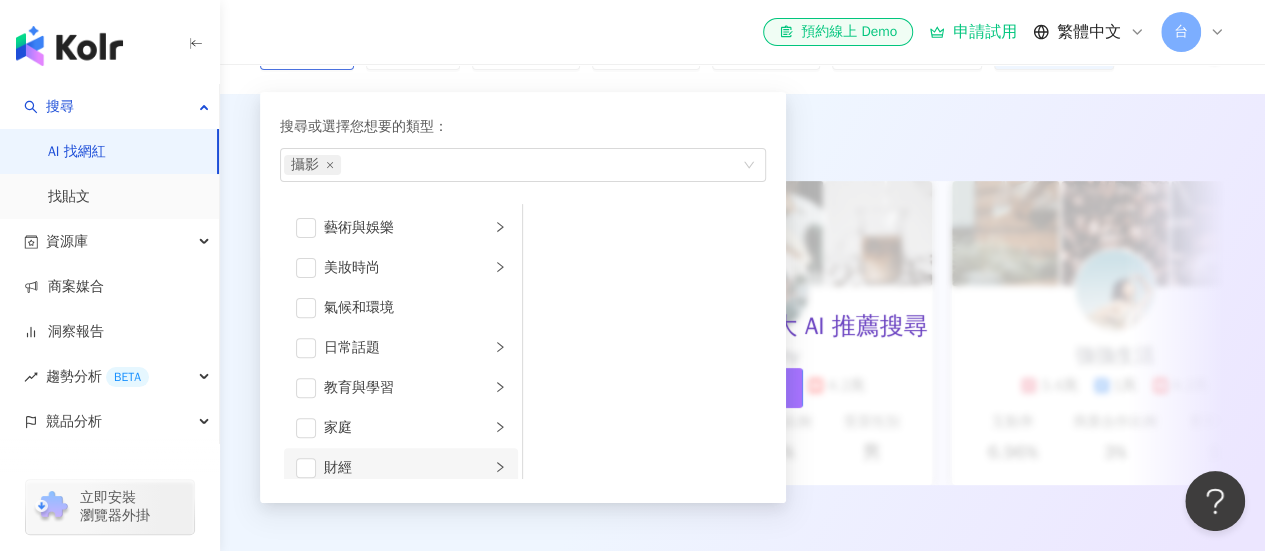 scroll, scrollTop: 0, scrollLeft: 0, axis: both 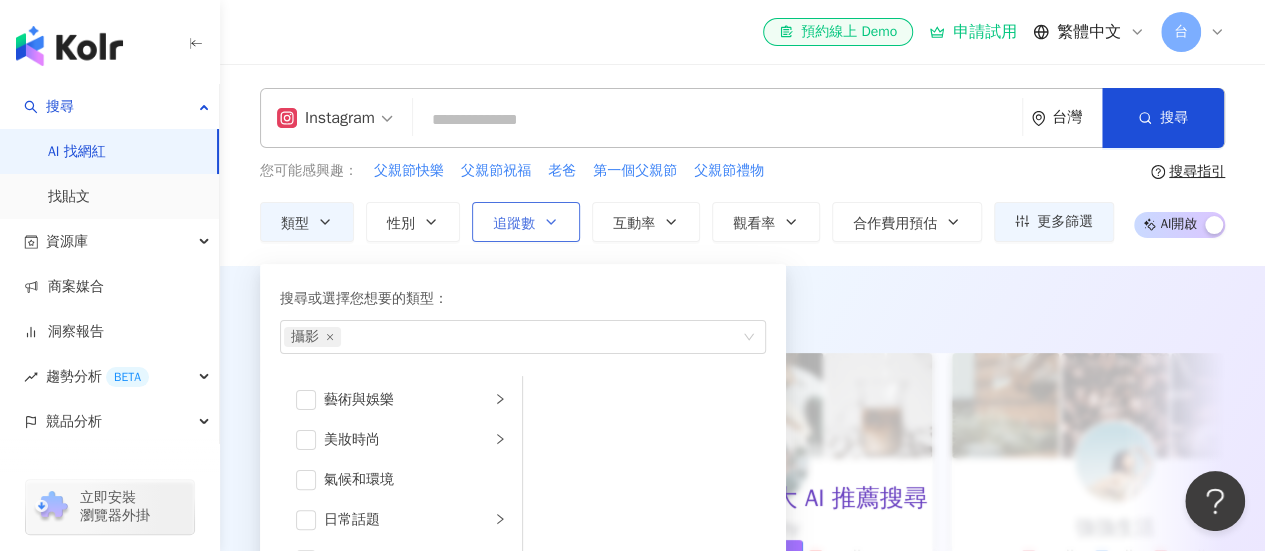 click on "追蹤數" at bounding box center (526, 222) 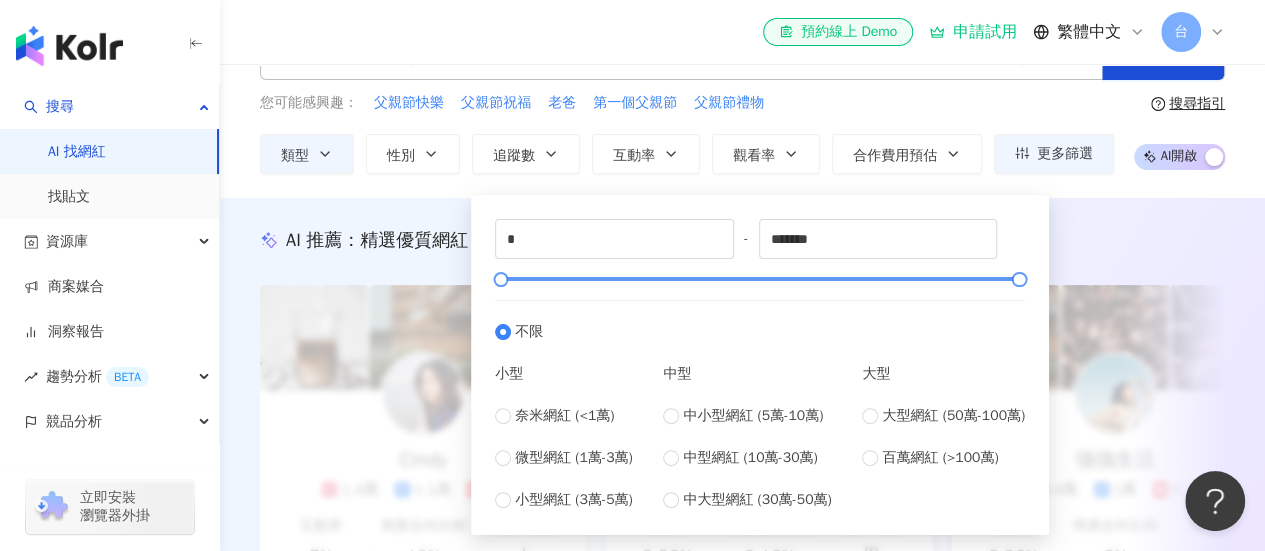 scroll, scrollTop: 100, scrollLeft: 0, axis: vertical 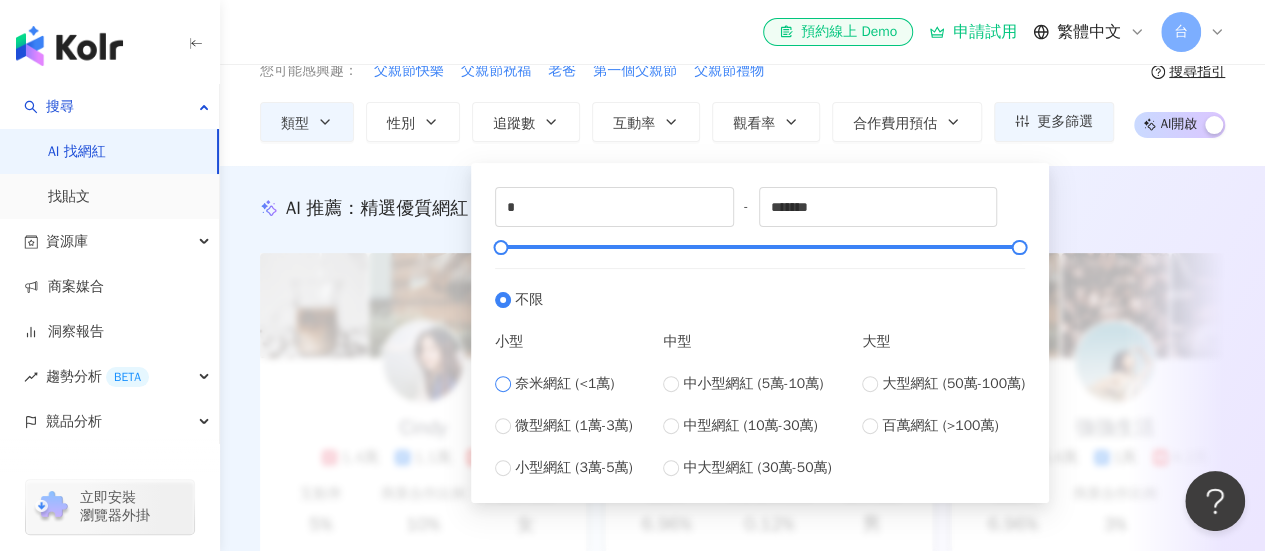 click on "奈米網紅 (<1萬)" at bounding box center (564, 384) 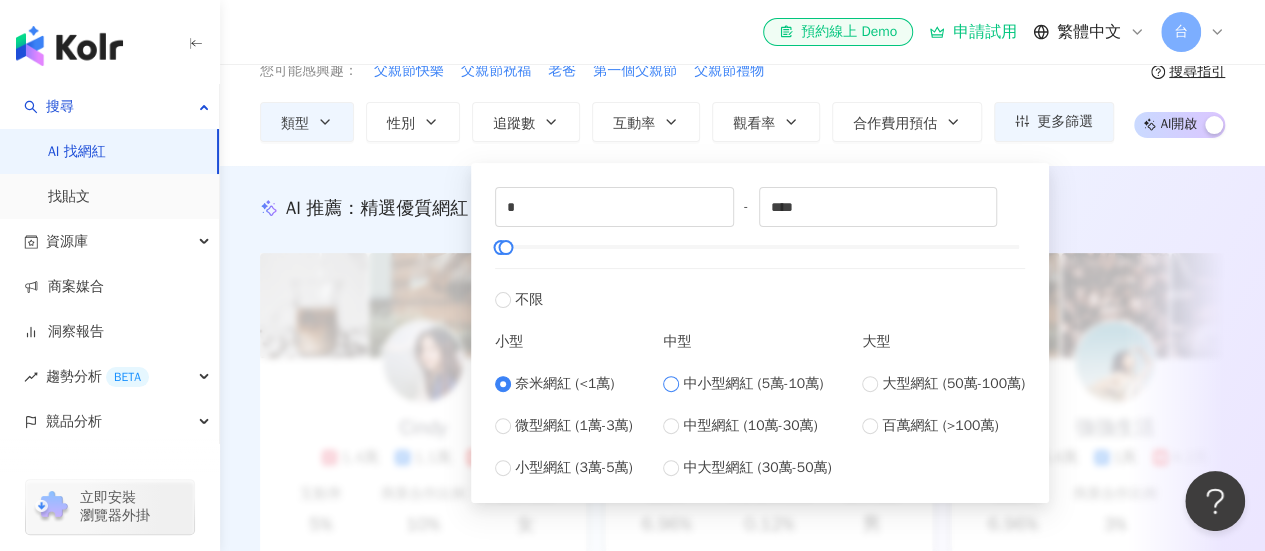 click on "中小型網紅 (5萬-10萬)" at bounding box center (753, 384) 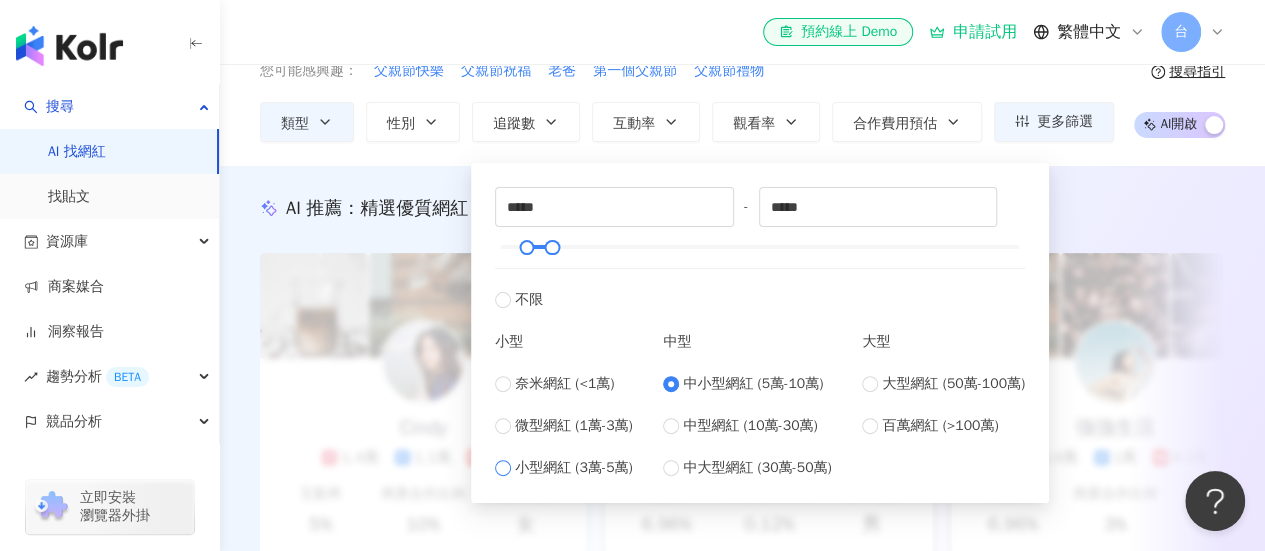click on "小型網紅 (3萬-5萬)" at bounding box center (574, 468) 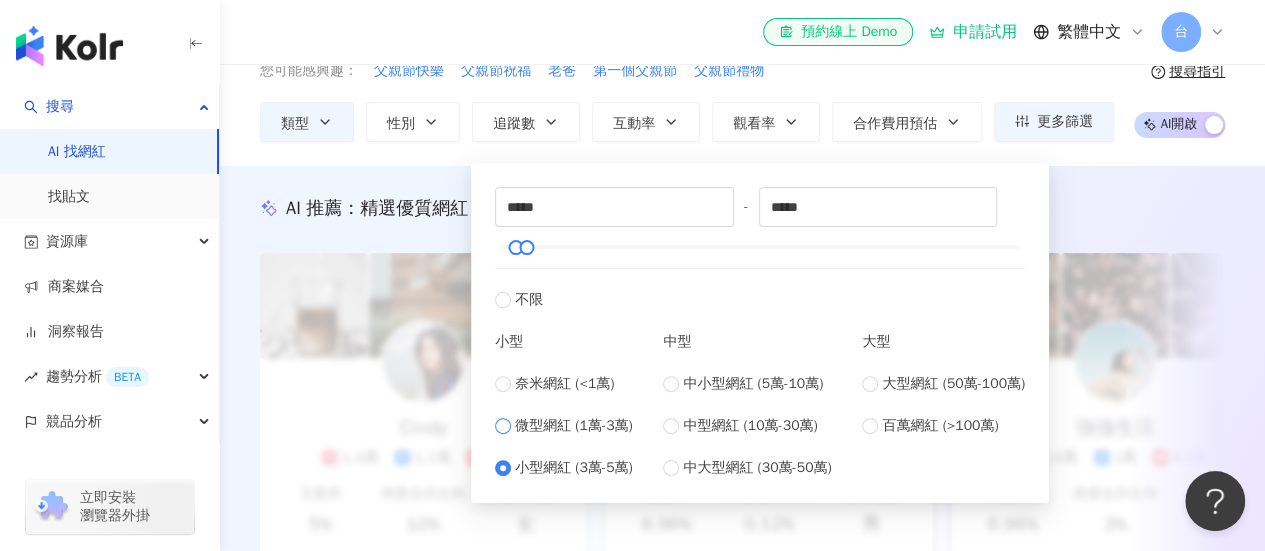 click on "微型網紅 (1萬-3萬)" at bounding box center (574, 426) 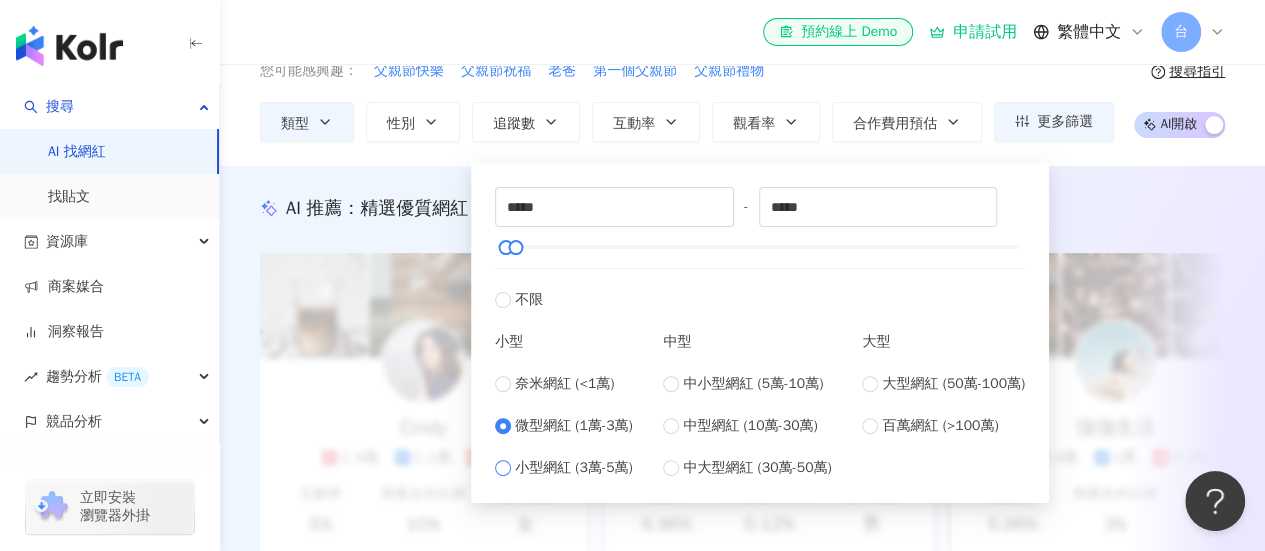 click on "小型網紅 (3萬-5萬)" at bounding box center (574, 468) 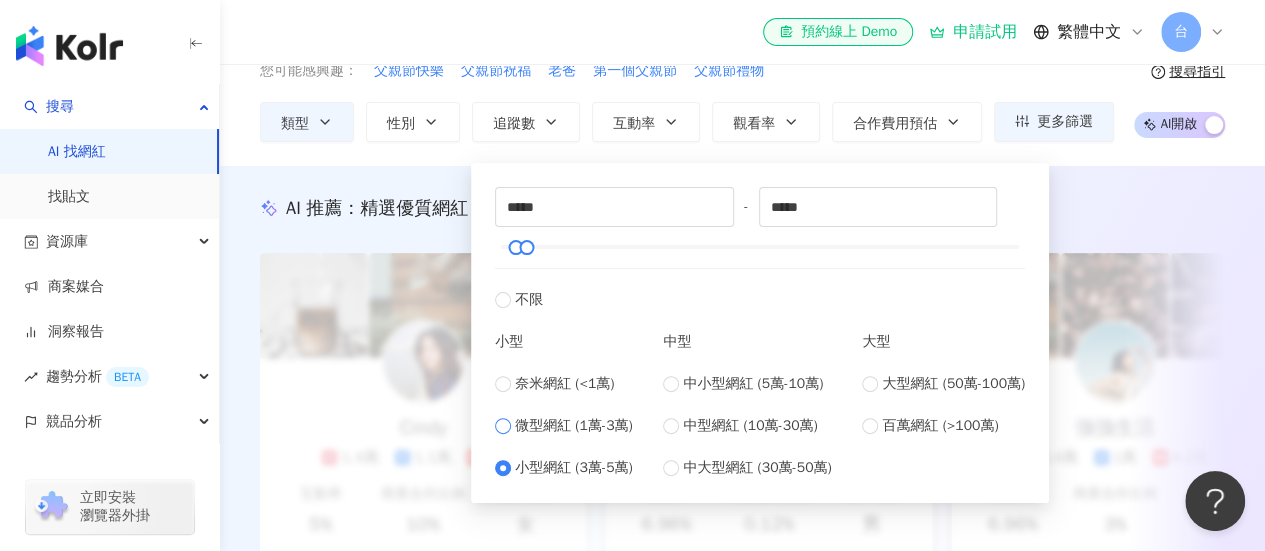 click on "微型網紅 (1萬-3萬)" at bounding box center (574, 426) 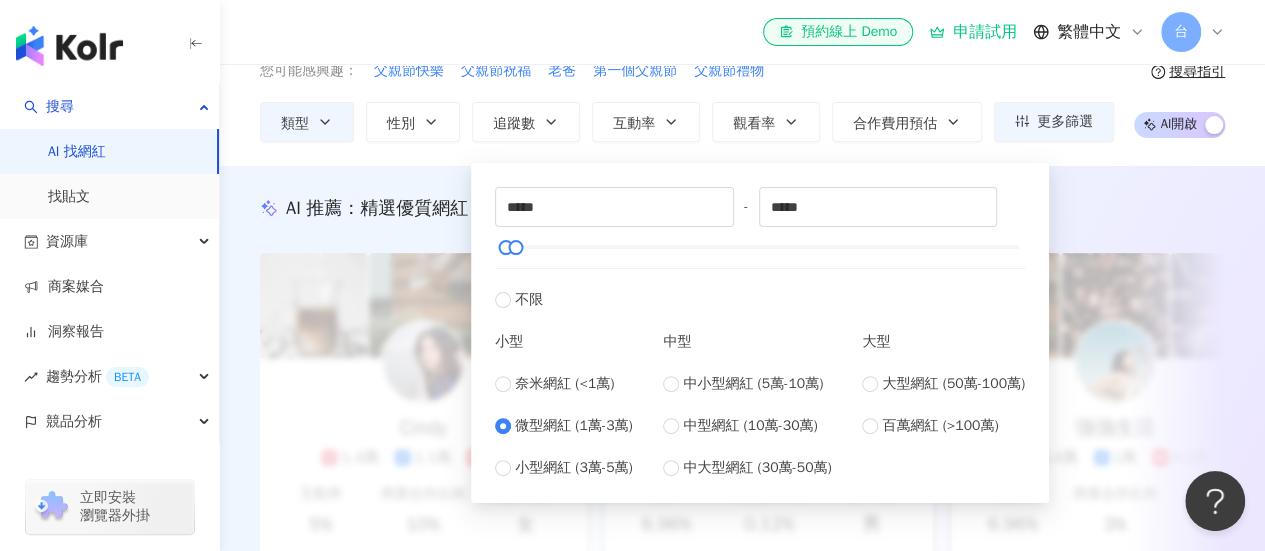 click on "Instagram 台灣 搜尋 您可能感興趣： 父親節快樂  父親節祝福  老爸  第一個父親節  父親節禮物  類型 性別 追蹤數 互動率 觀看率 合作費用預估  更多篩選 *****  -  ***** 不限 小型 奈米網紅 (<1萬) 微型網紅 (1萬-3萬) 小型網紅 (3萬-5萬) 中型 中小型網紅 (5萬-10萬) 中型網紅 (10萬-30萬) 中大型網紅 (30萬-50萬) 大型 大型網紅 (50萬-100萬) 百萬網紅 (>100萬) 搜尋指引 AI  開啟 AI  關閉" at bounding box center (742, 65) 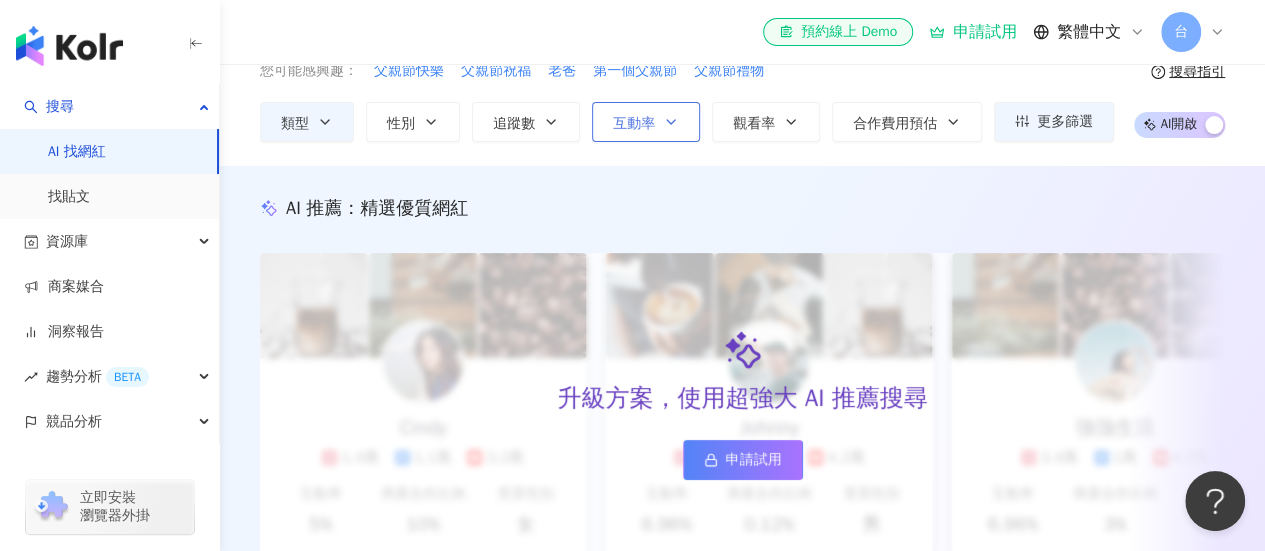 click on "互動率" at bounding box center (646, 122) 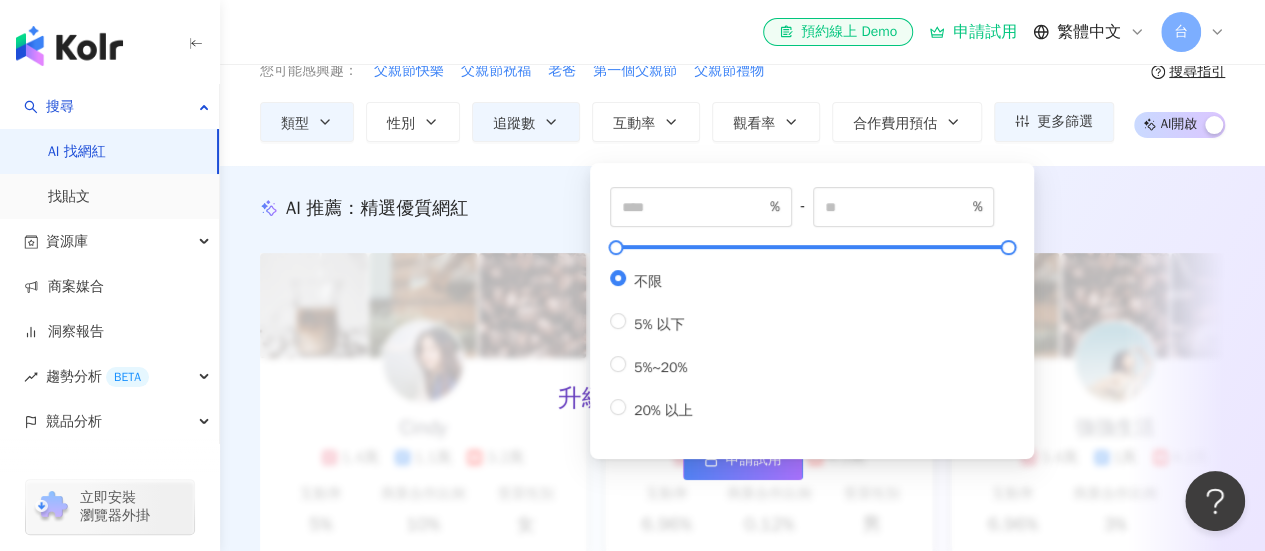 scroll, scrollTop: 0, scrollLeft: 0, axis: both 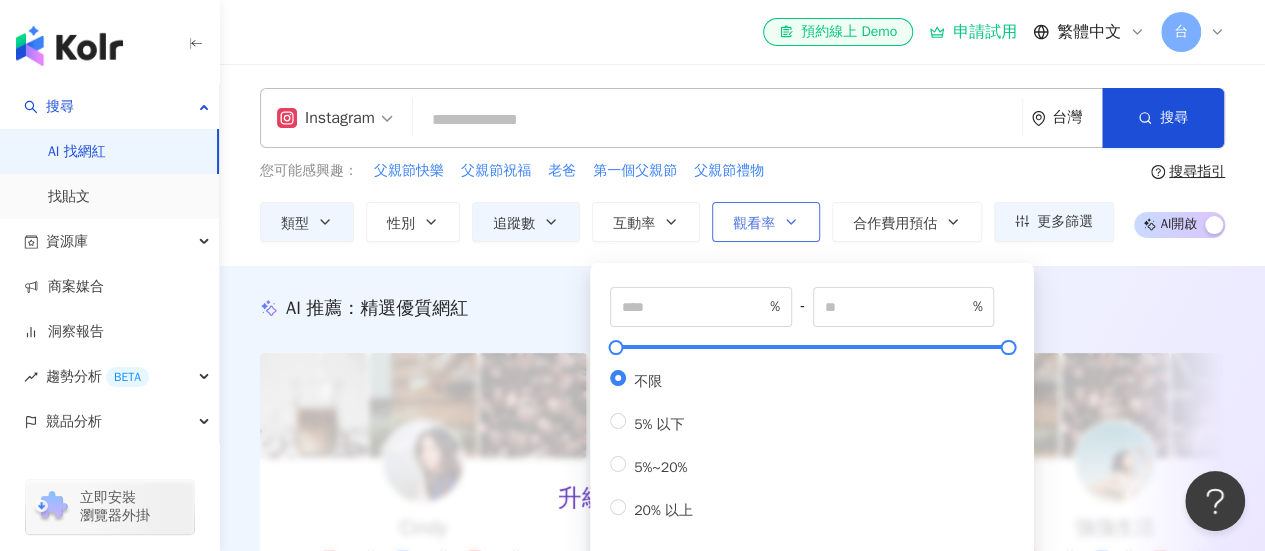 click on "觀看率" at bounding box center (766, 222) 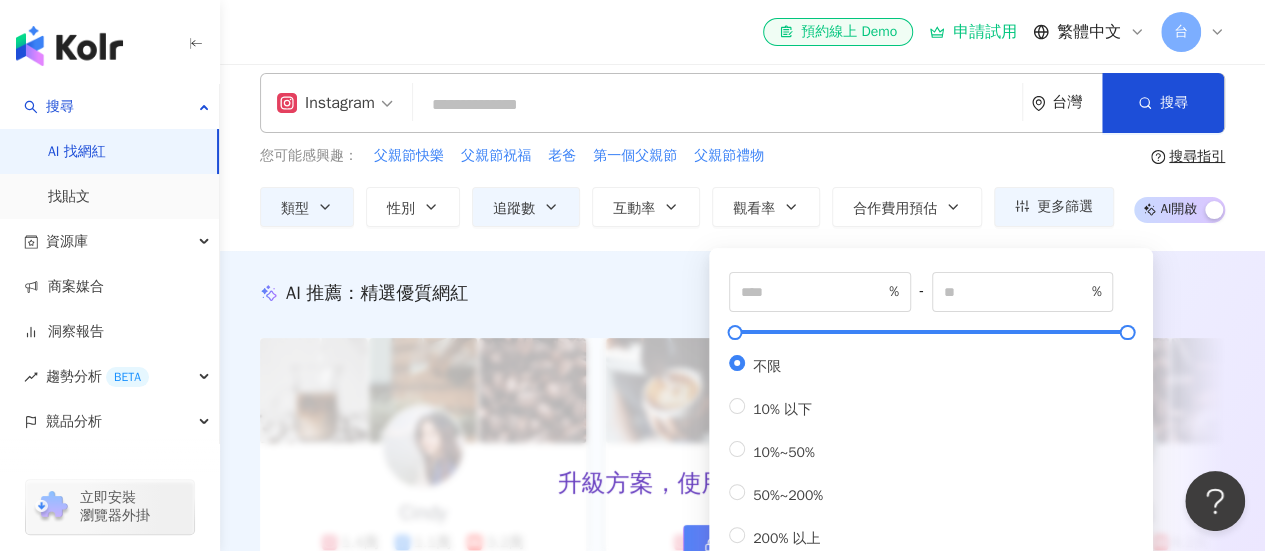 scroll, scrollTop: 0, scrollLeft: 0, axis: both 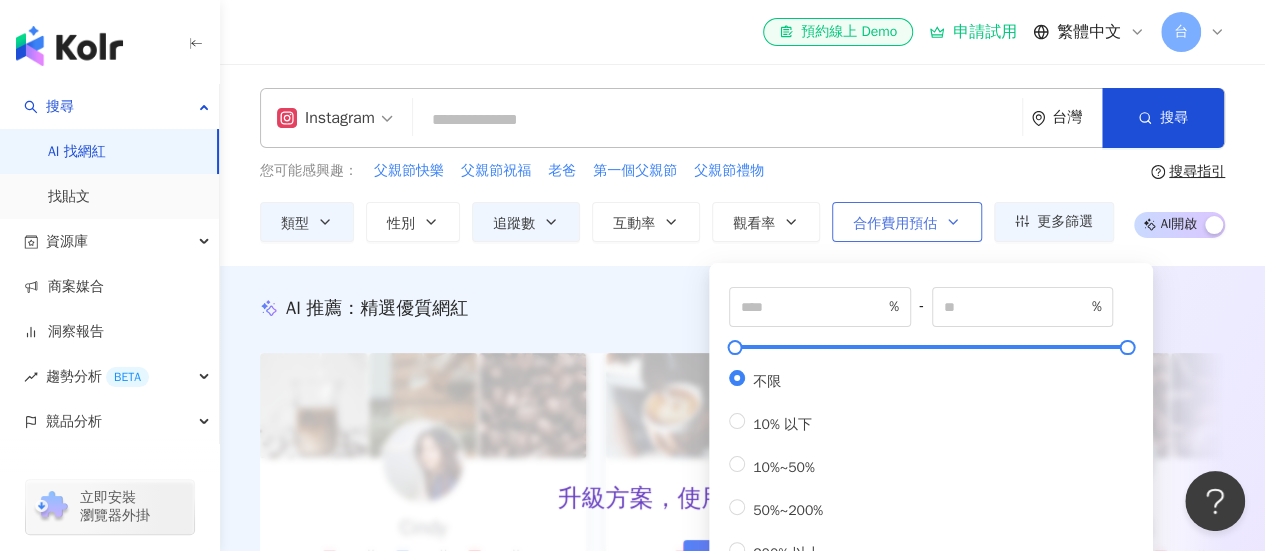 click on "合作費用預估" at bounding box center [907, 222] 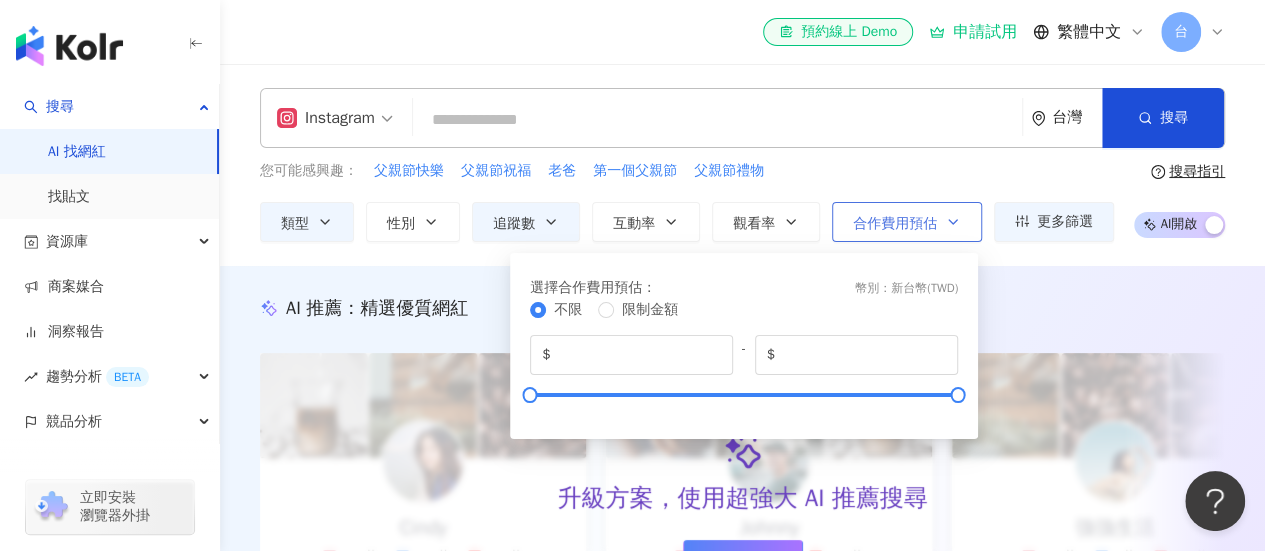 scroll, scrollTop: 100, scrollLeft: 0, axis: vertical 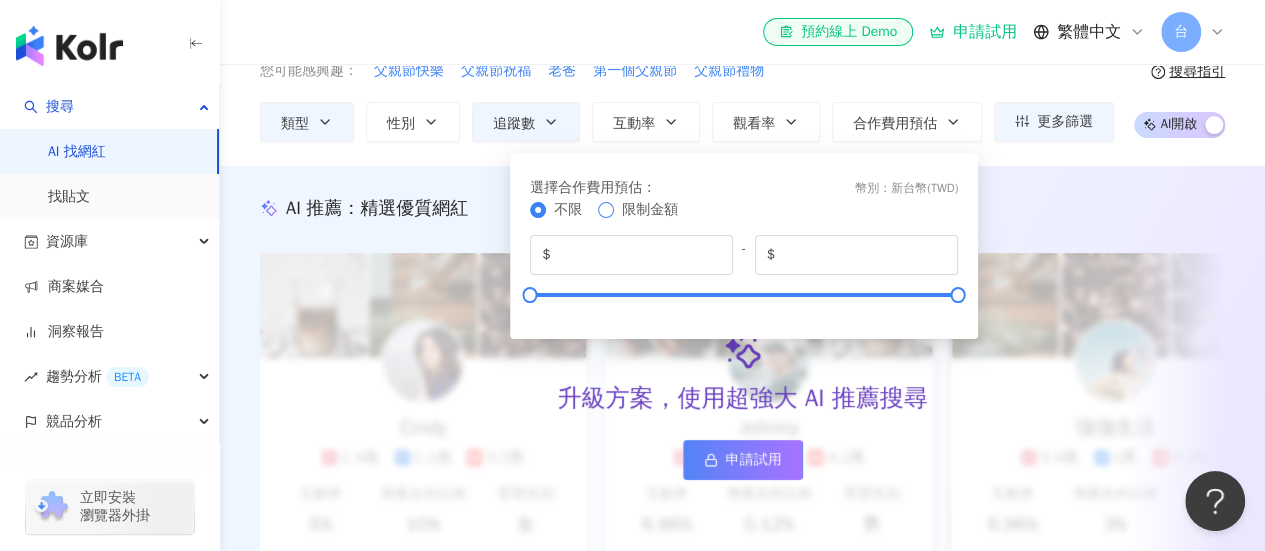 click on "限制金額" at bounding box center [650, 210] 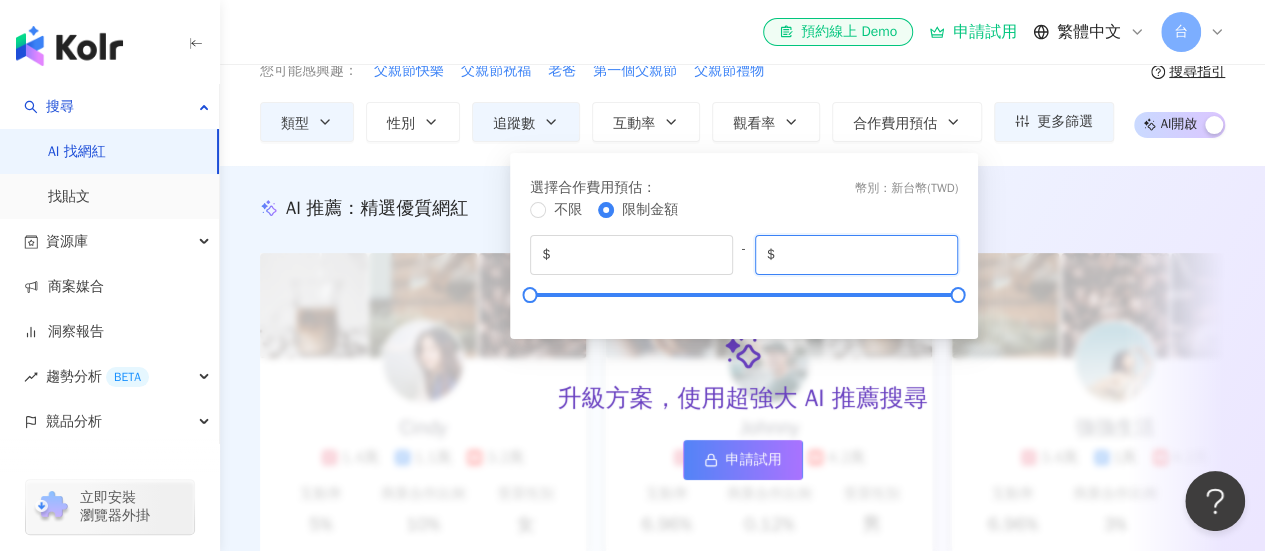 drag, startPoint x: 898, startPoint y: 260, endPoint x: 834, endPoint y: 260, distance: 64 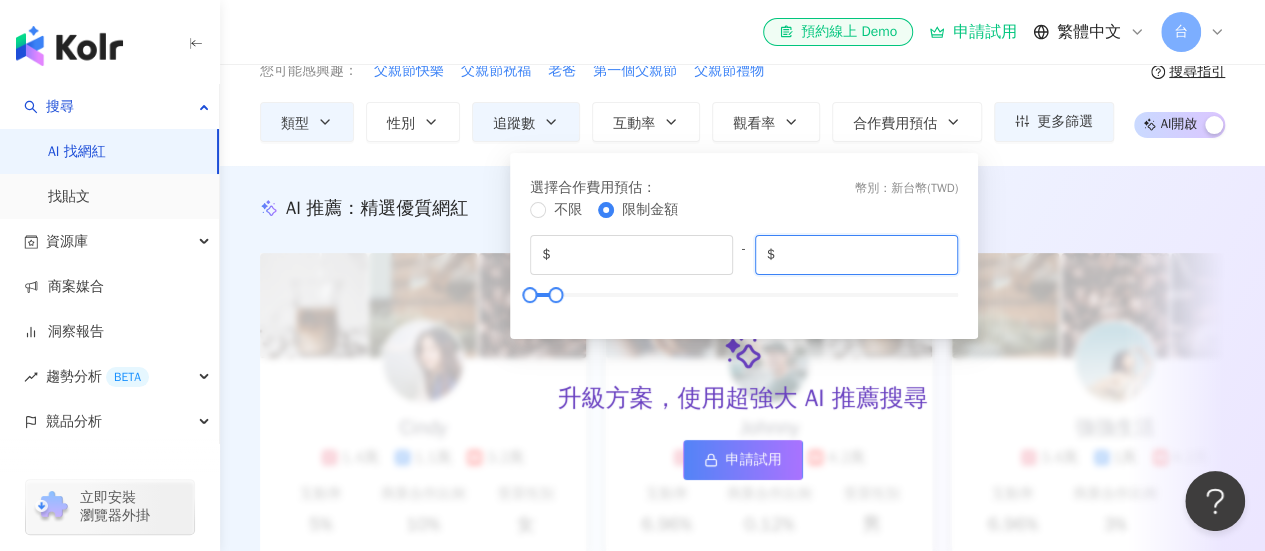 type on "*****" 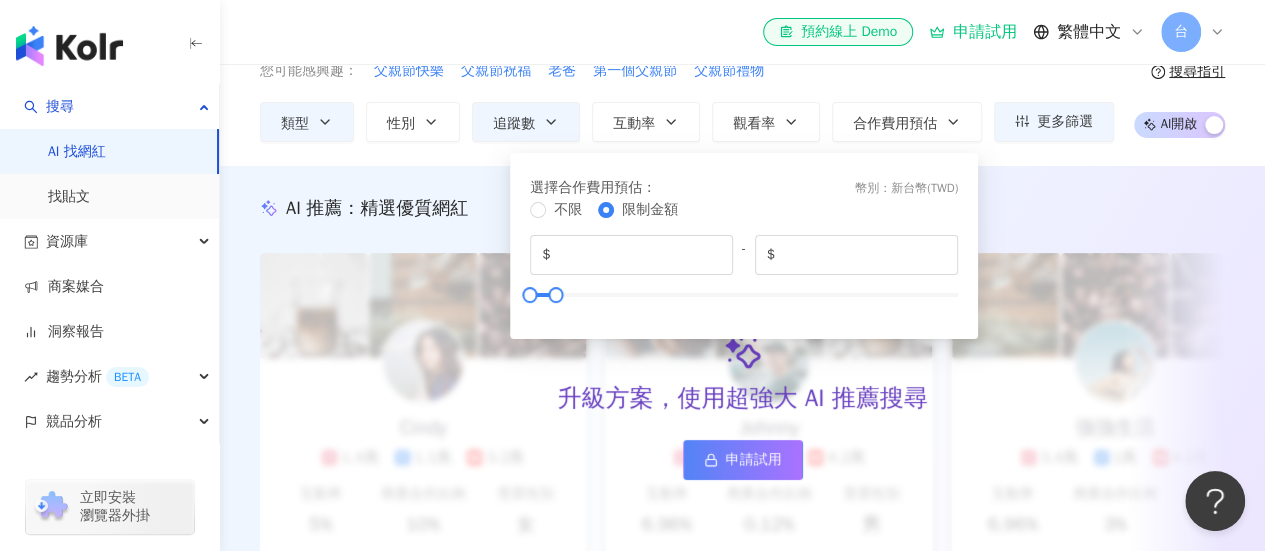 click on "Instagram 台灣 搜尋 您可能感興趣： 父親節快樂  父親節祝福  老爸  第一個父親節  父親節禮物  類型 性別 追蹤數 互動率 觀看率 合作費用預估  更多篩選 *****  -  ***** 不限 小型 奈米網紅 (<1萬) 微型網紅 (1萬-3萬) 小型網紅 (3萬-5萬) 中型 中小型網紅 (5萬-10萬) 中型網紅 (10萬-30萬) 中大型網紅 (30萬-50萬) 大型 大型網紅 (50萬-100萬) 百萬網紅 (>100萬) %  -  % 不限 5% 以下 5%~20% 20% 以上 %  -  % 不限 10% 以下 10%~50% 50%~200% 200% 以上 選擇合作費用預估  ： 幣別 ： 新台幣 ( TWD ) 不限 限制金額 $ *  -  $ ***** 搜尋指引 AI  開啟 AI  關閉" at bounding box center (742, 65) 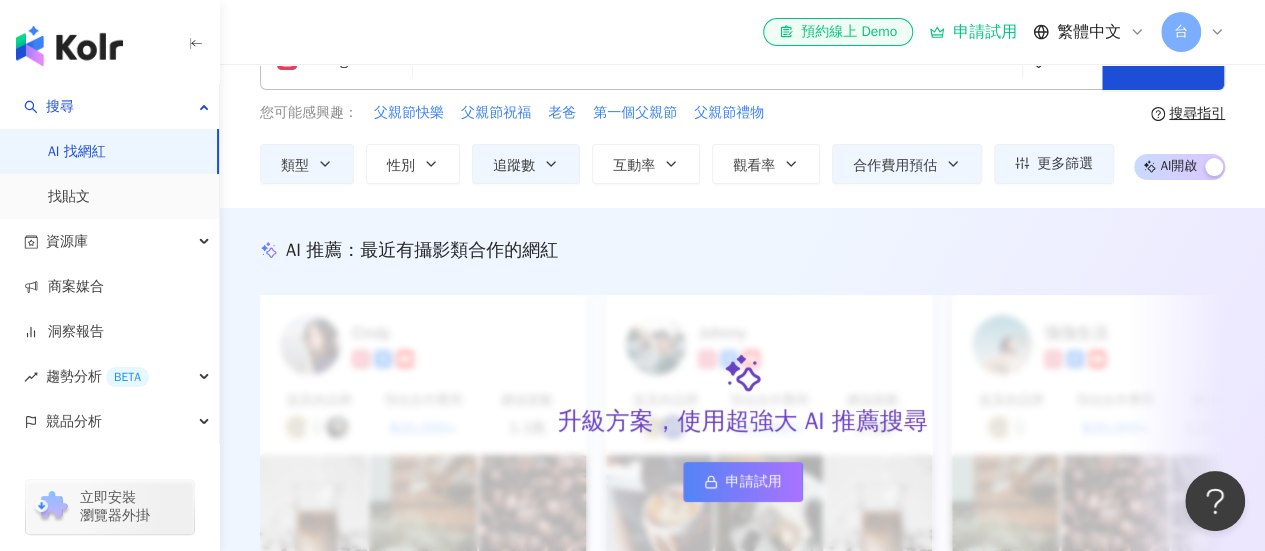 scroll, scrollTop: 0, scrollLeft: 0, axis: both 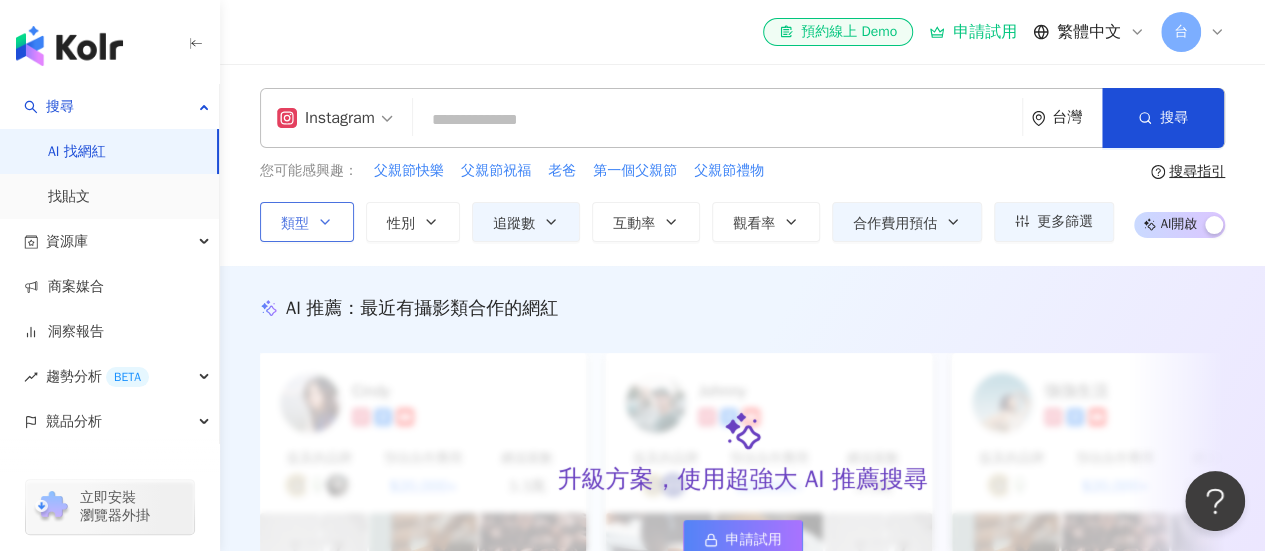 click on "類型" at bounding box center (307, 222) 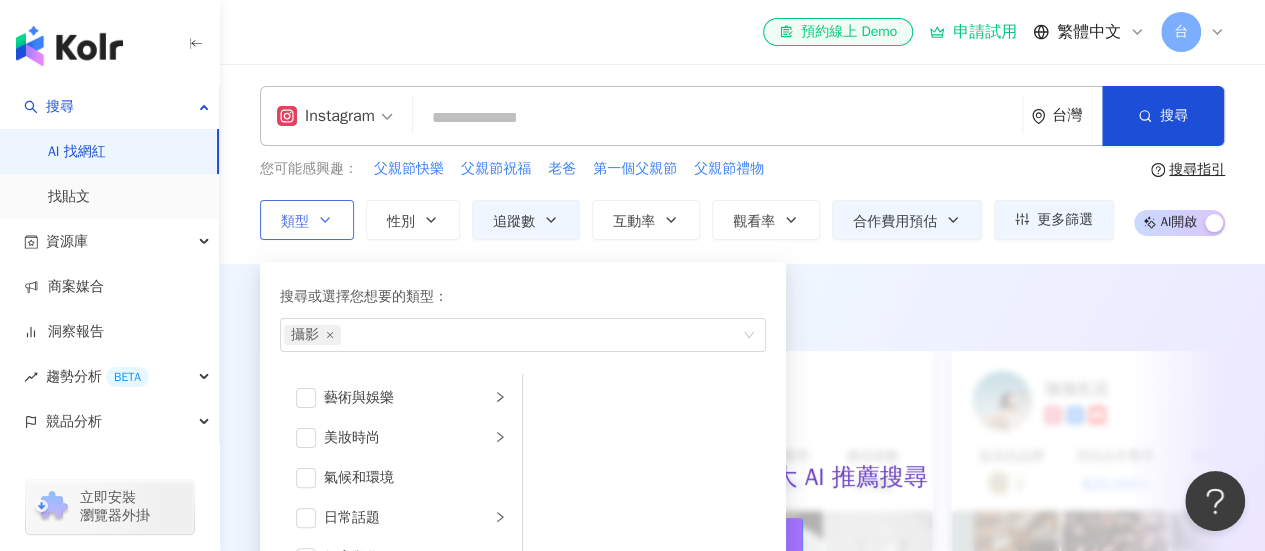 scroll, scrollTop: 0, scrollLeft: 0, axis: both 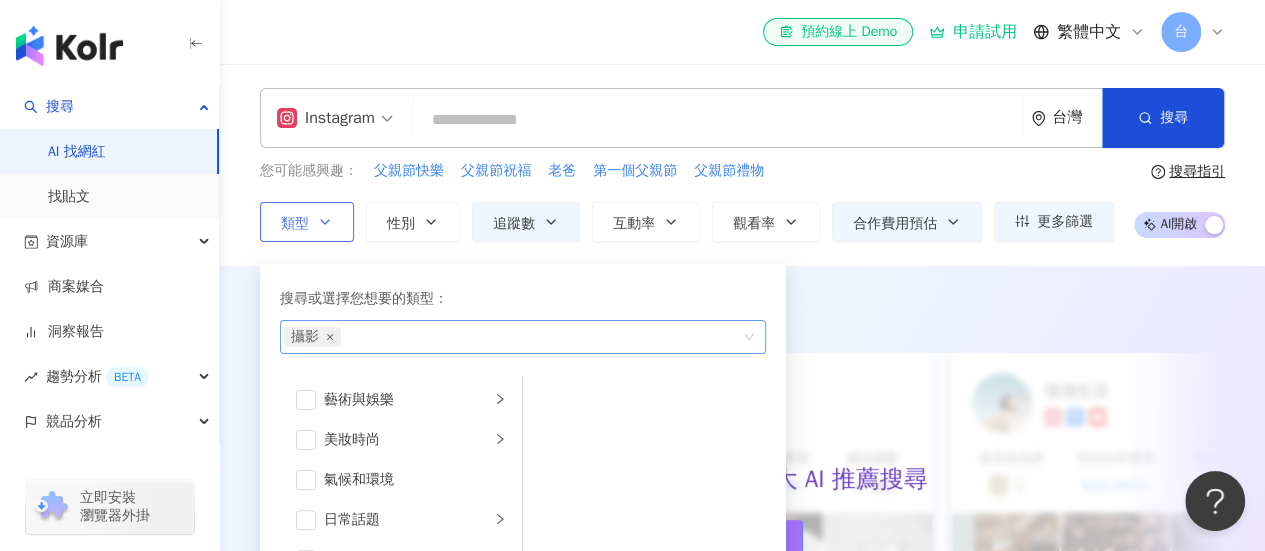 click 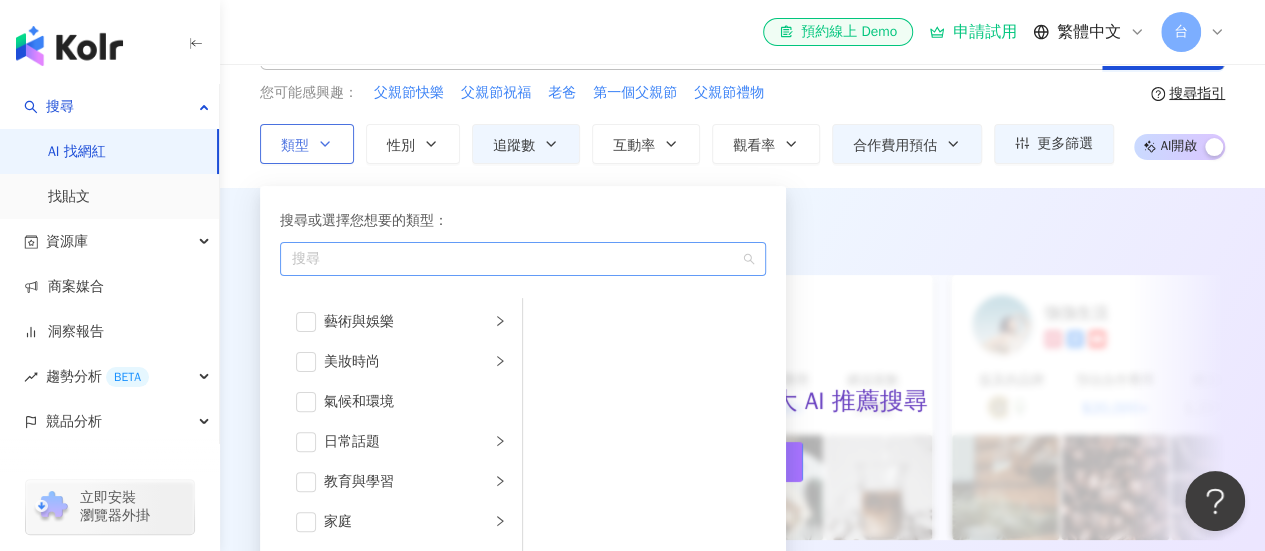 scroll, scrollTop: 200, scrollLeft: 0, axis: vertical 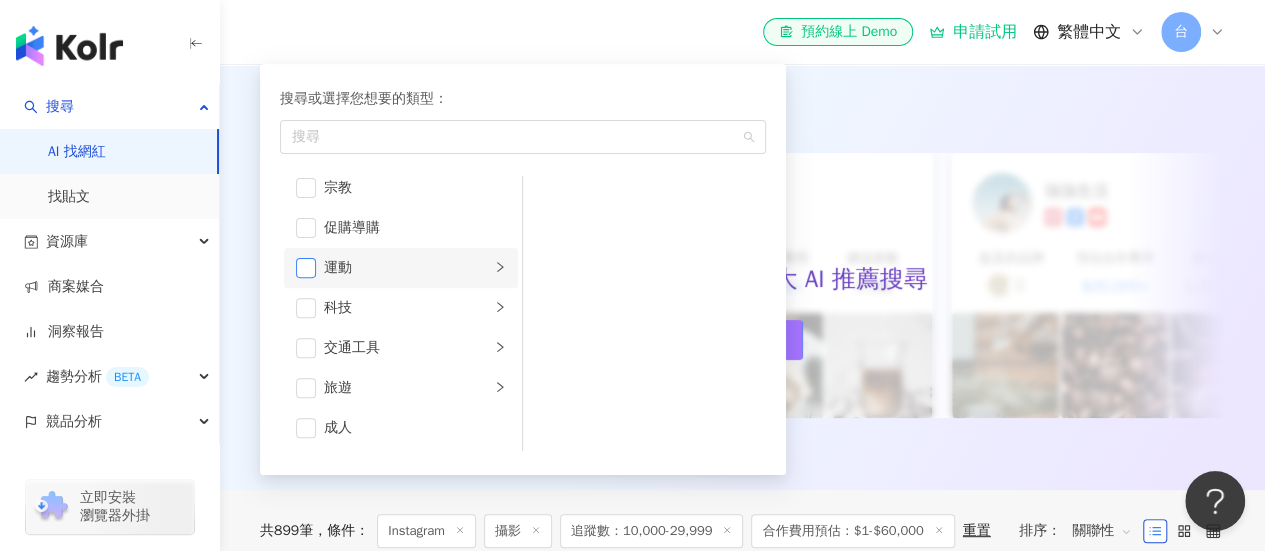 click at bounding box center (306, 268) 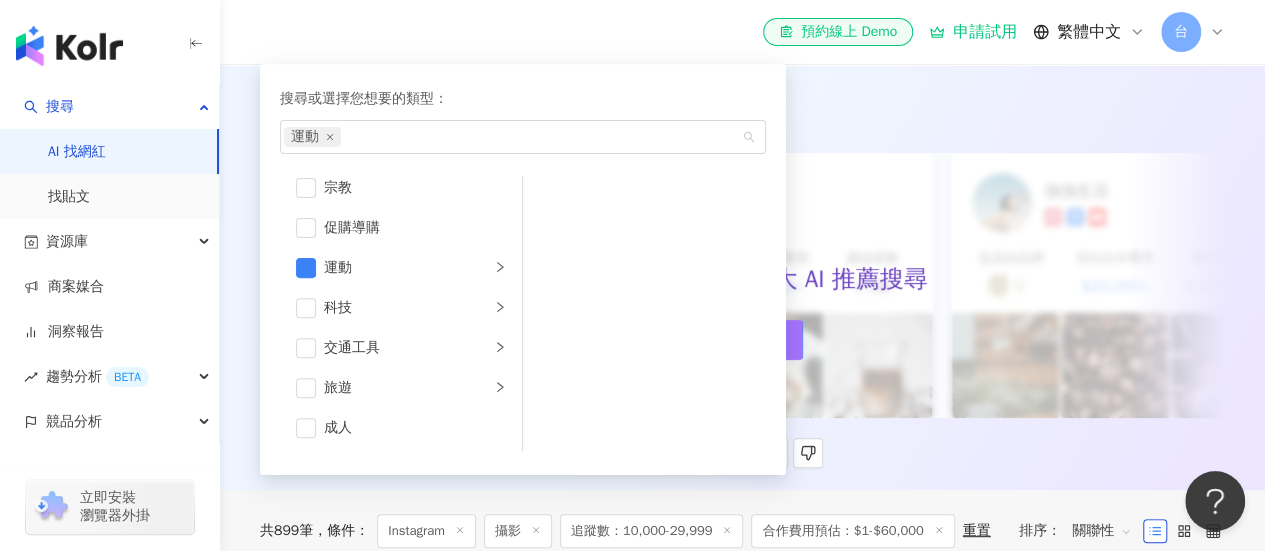 click on "AI 推薦 ： 最近有攝影類合作的網紅" at bounding box center [742, 108] 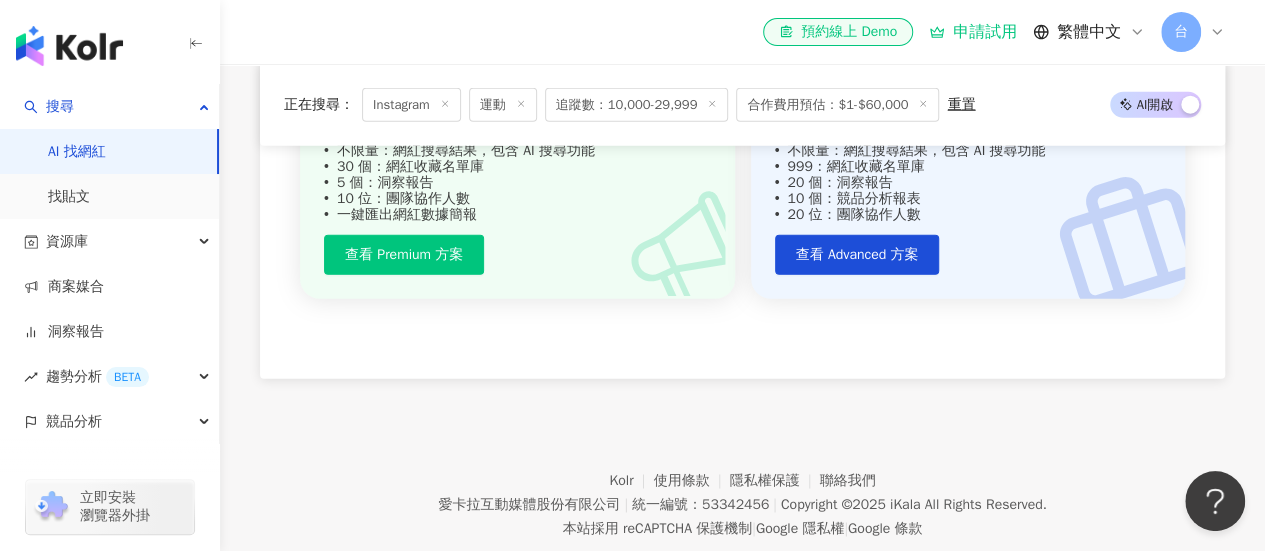 scroll, scrollTop: 2704, scrollLeft: 0, axis: vertical 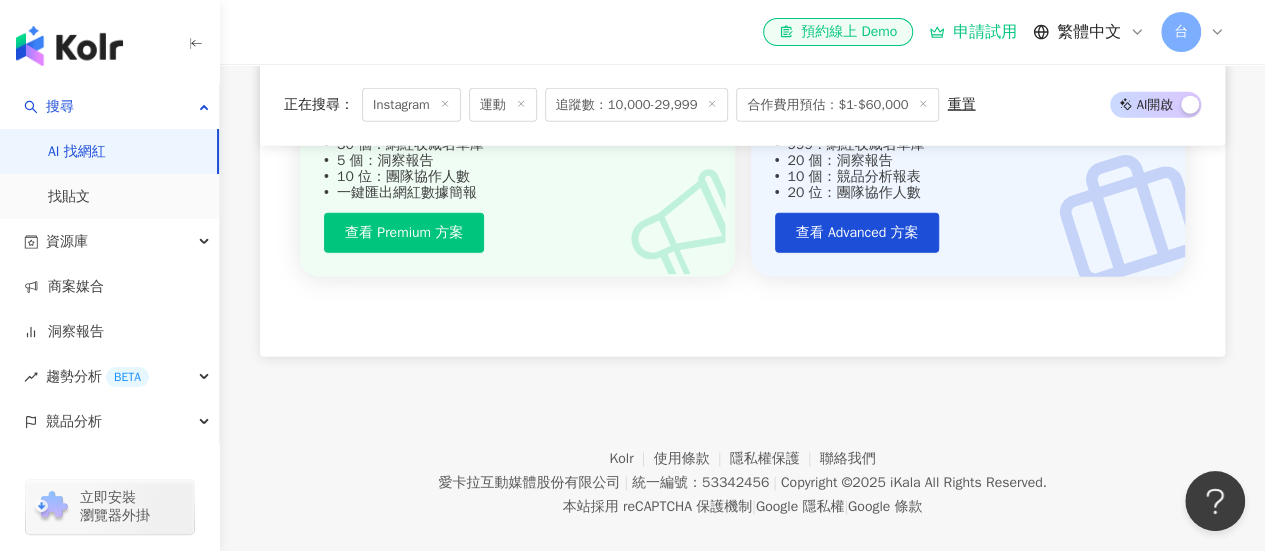 click at bounding box center (69, 46) 